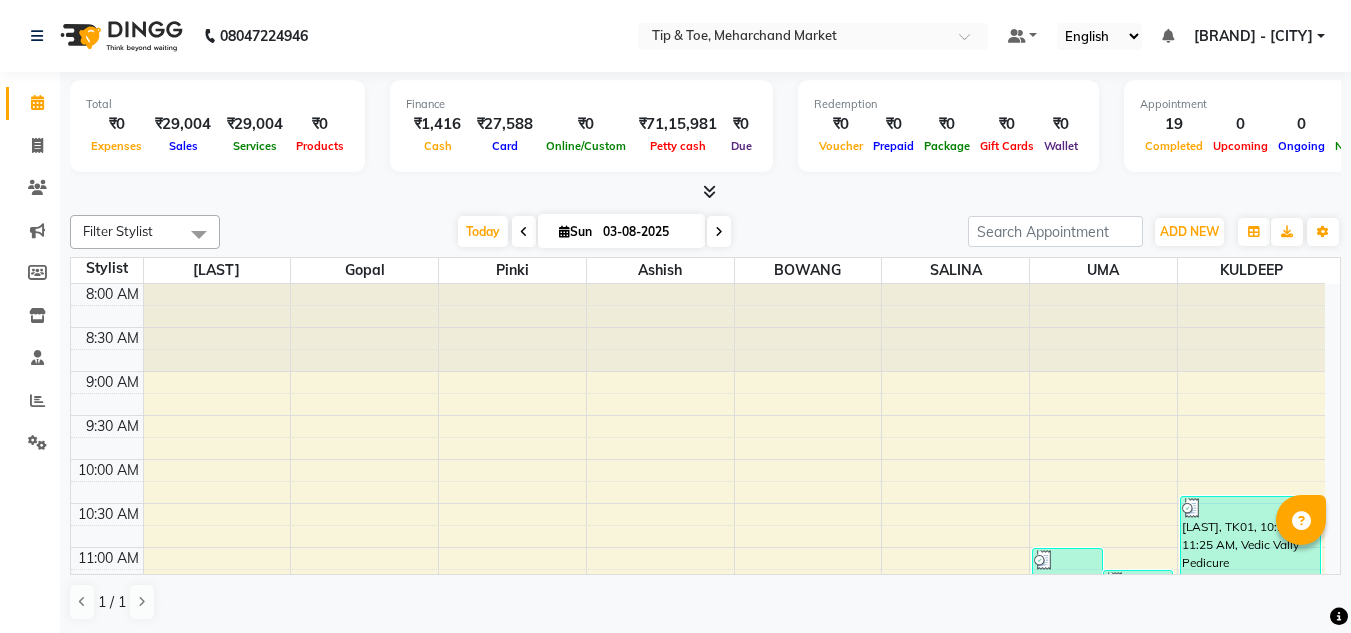 scroll, scrollTop: 0, scrollLeft: 0, axis: both 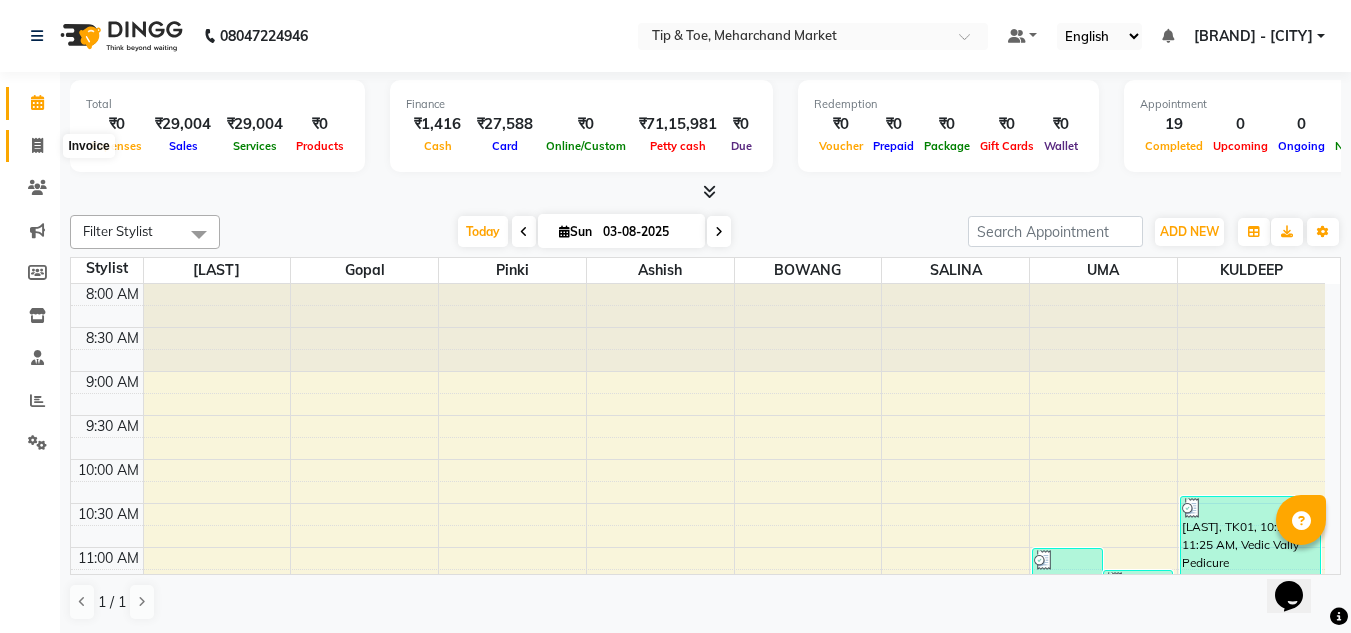 click 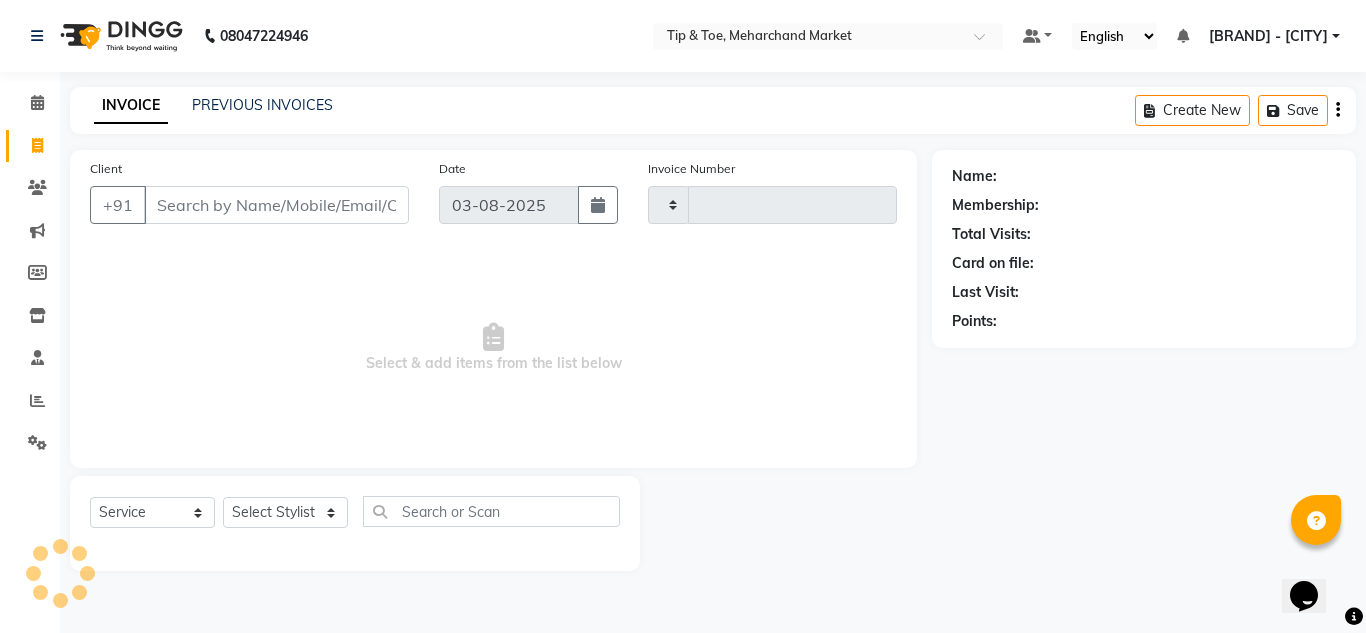 type on "1057" 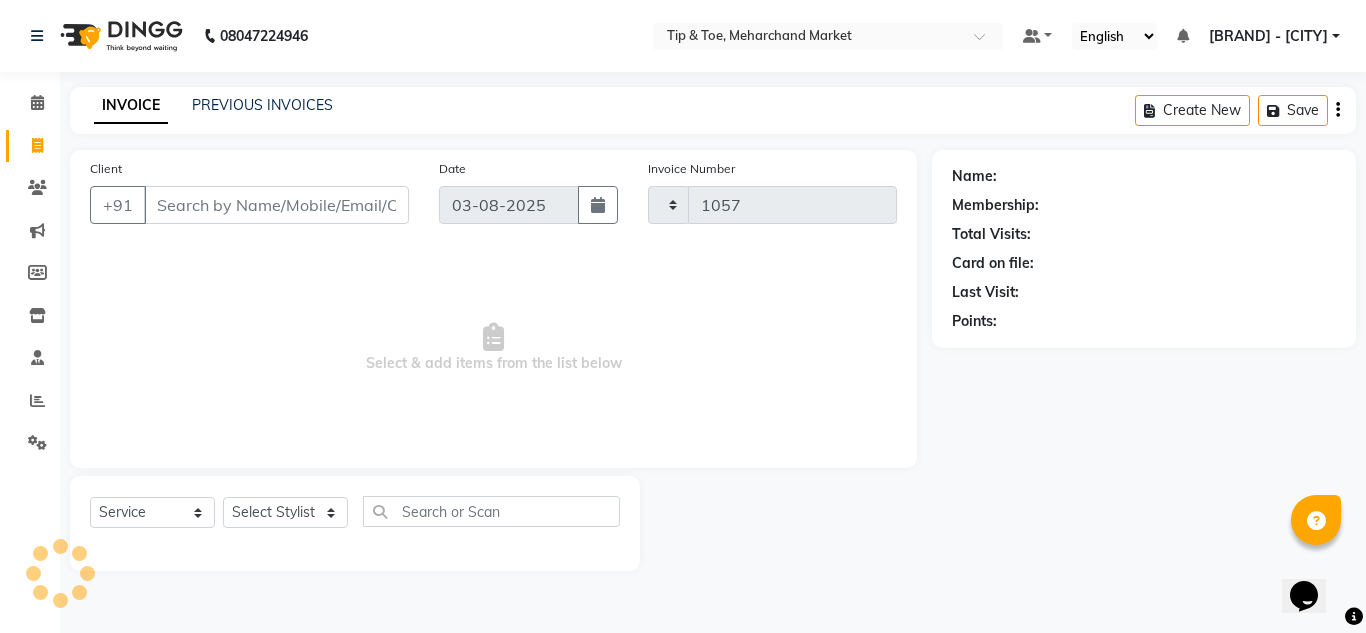 select on "5940" 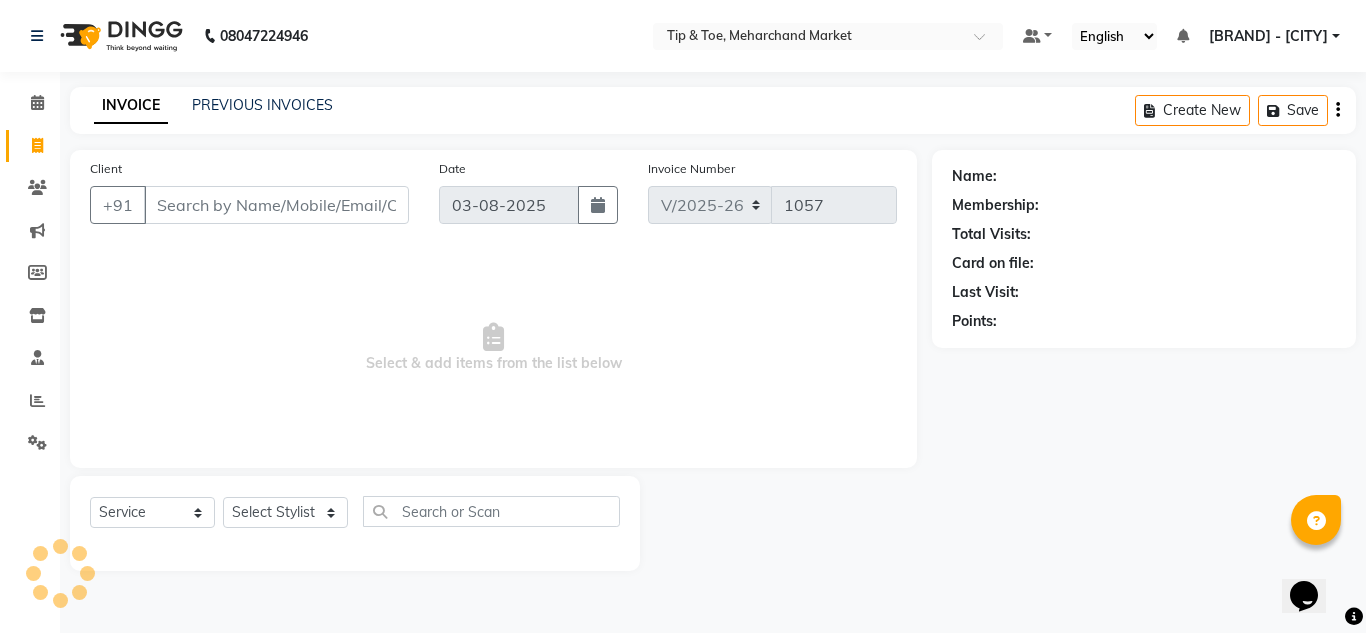 click on "Client" at bounding box center [276, 205] 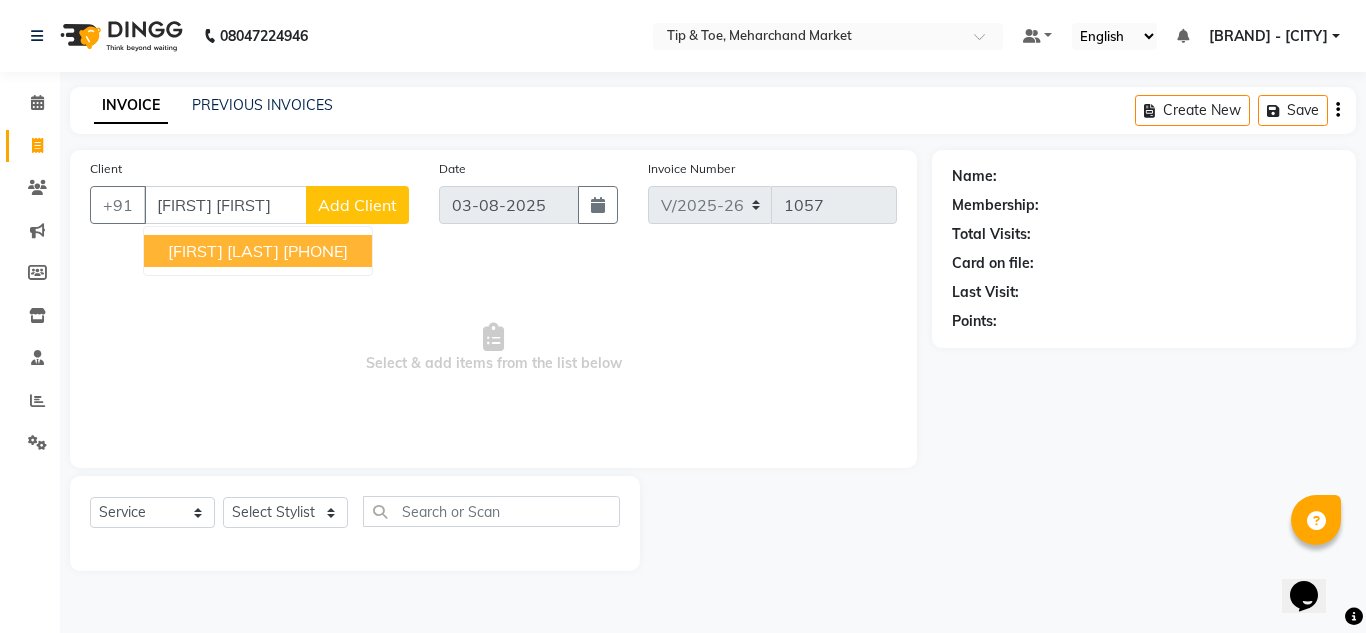 click on "[FIRST] [LAST]" at bounding box center [223, 251] 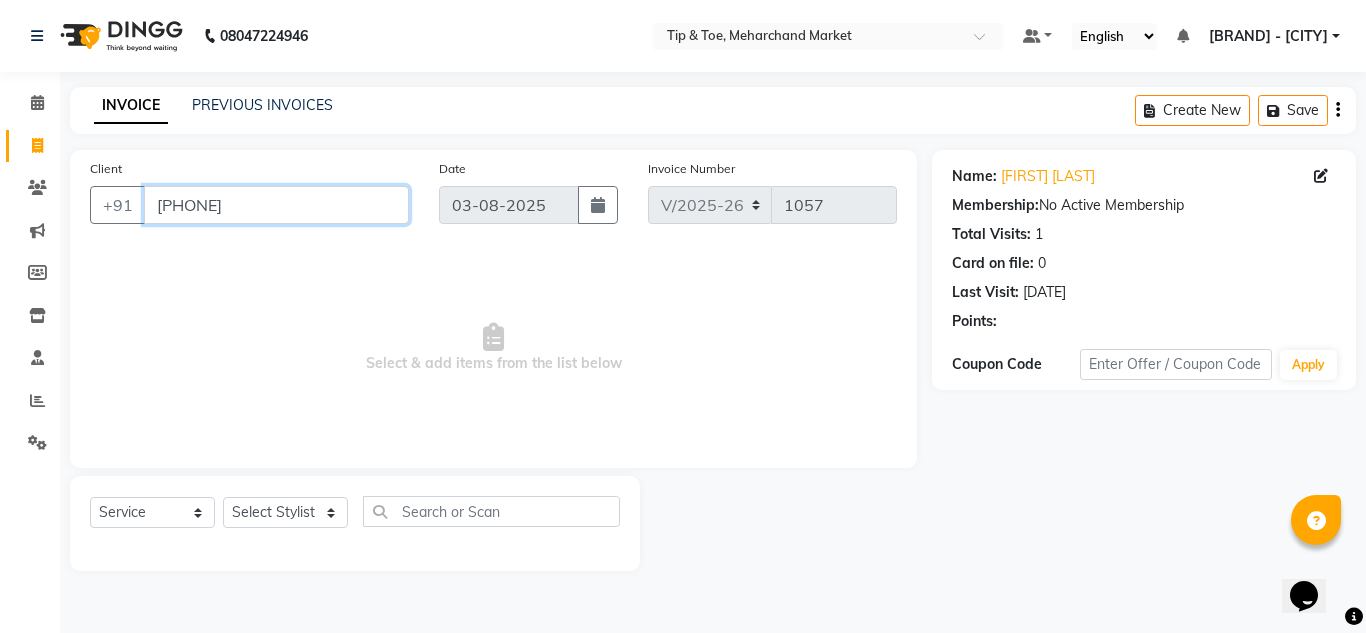 click on "[PHONE]" at bounding box center (276, 205) 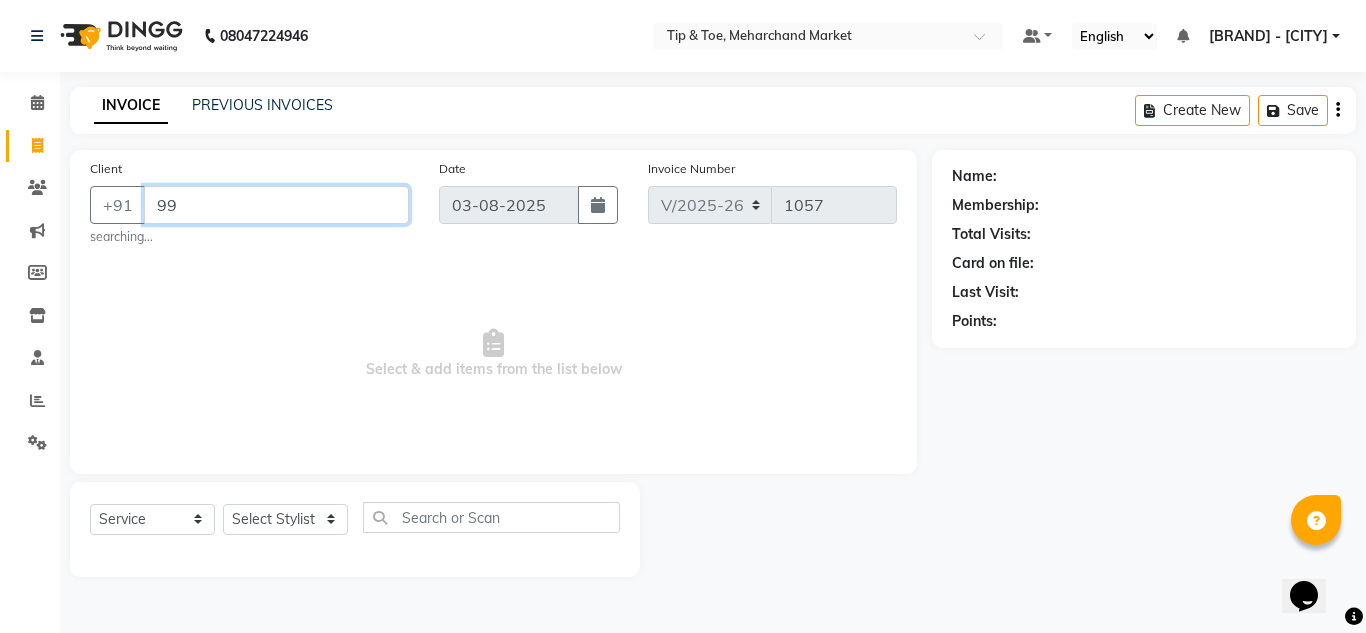 type on "9" 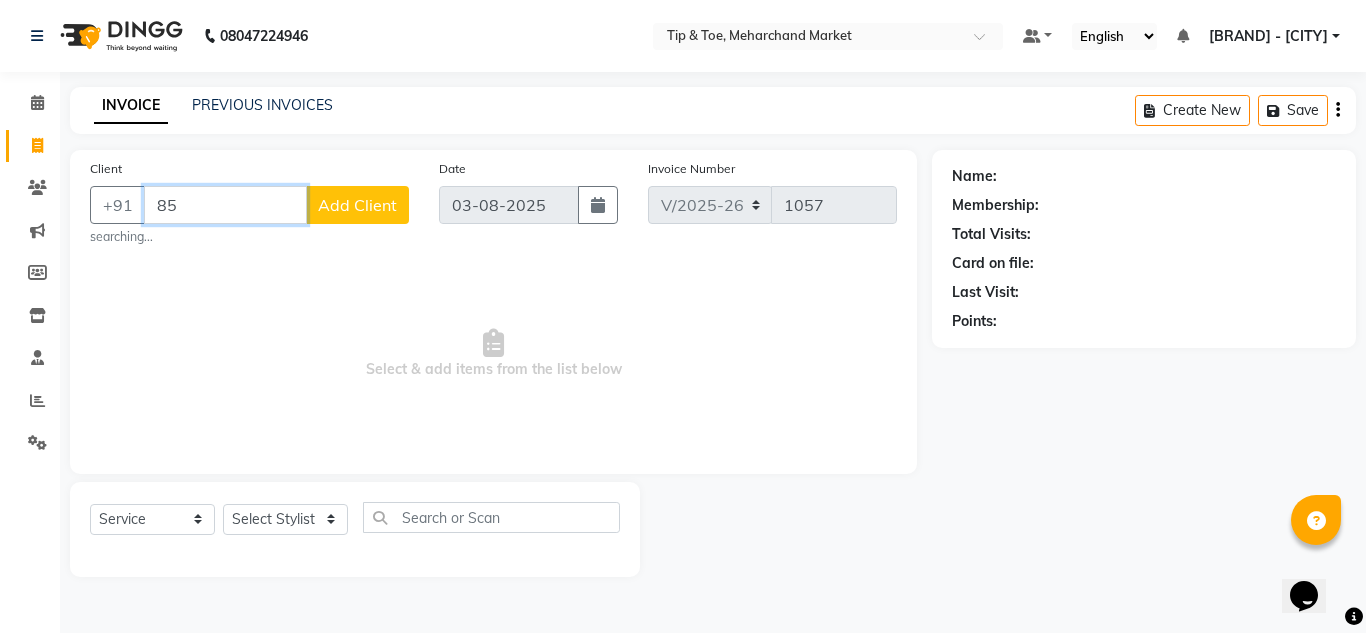type on "8" 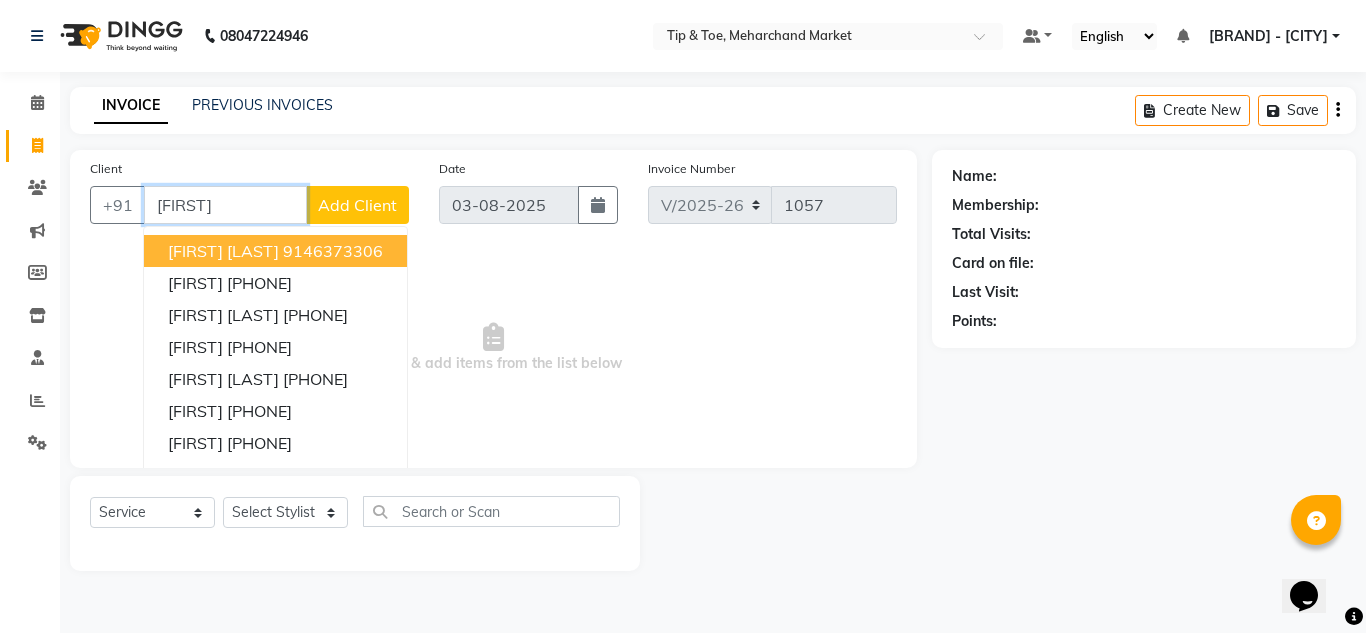 click on "[FIRST]" at bounding box center [225, 205] 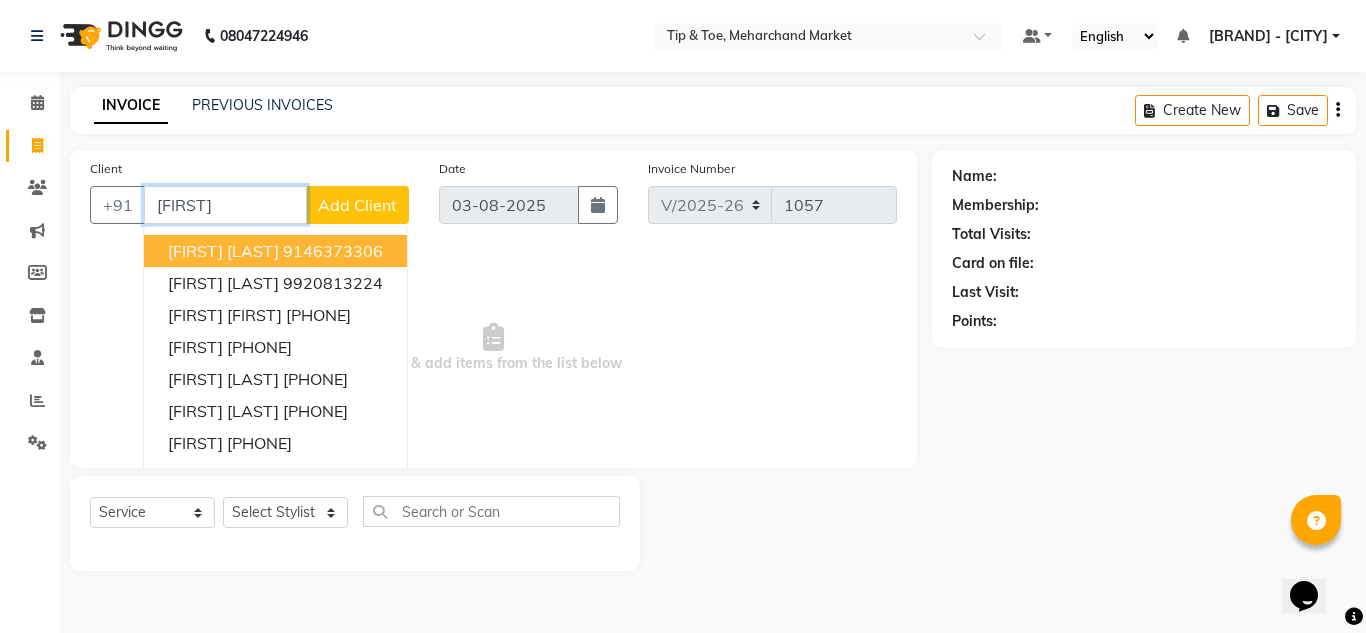 click on "[FIRST]" at bounding box center (225, 205) 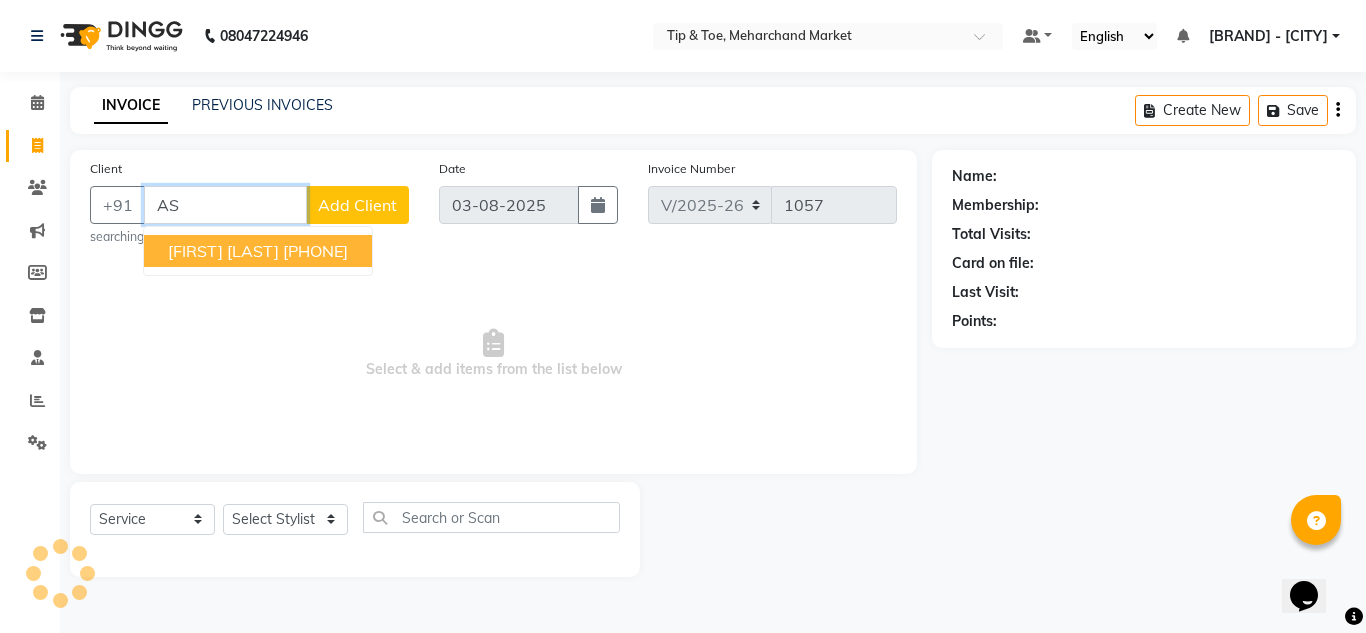 type on "A" 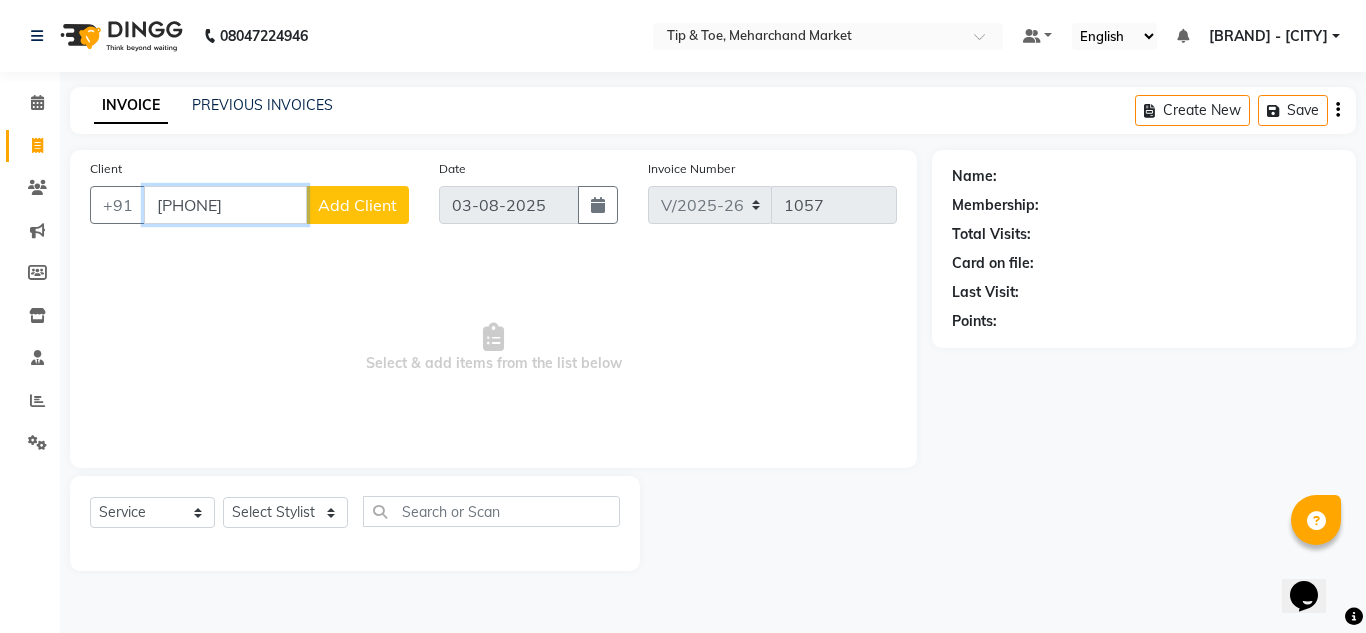 type on "[PHONE]" 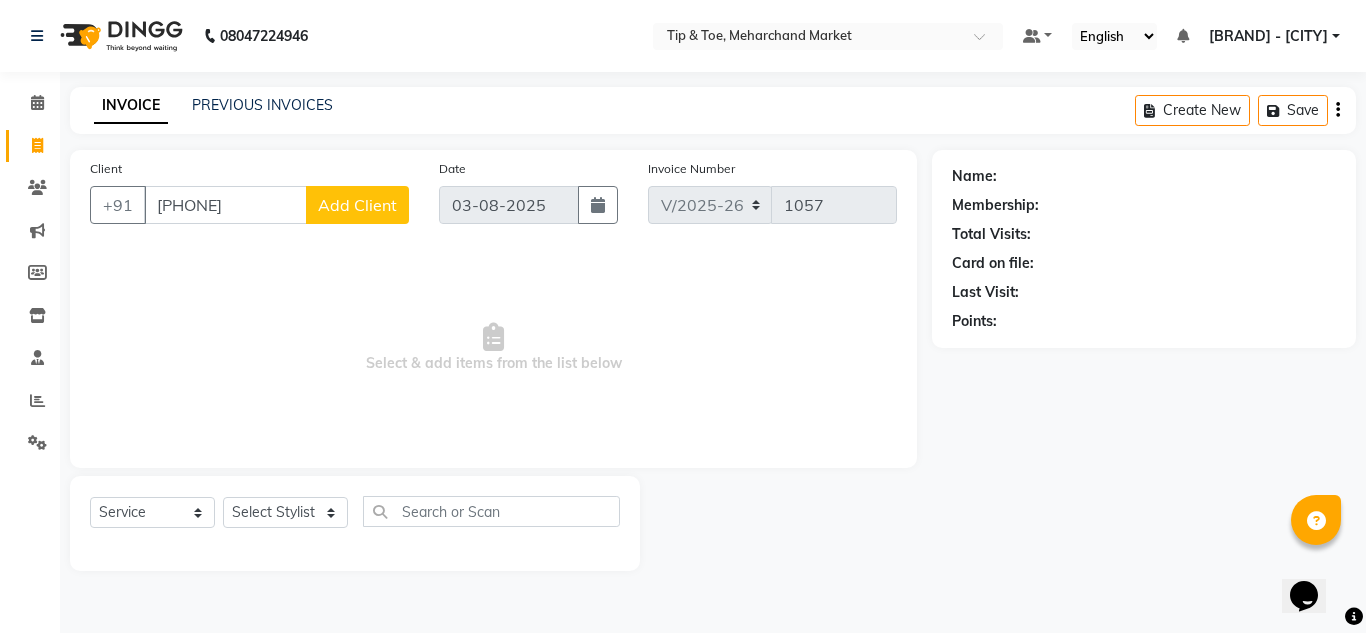 click on "Add Client" 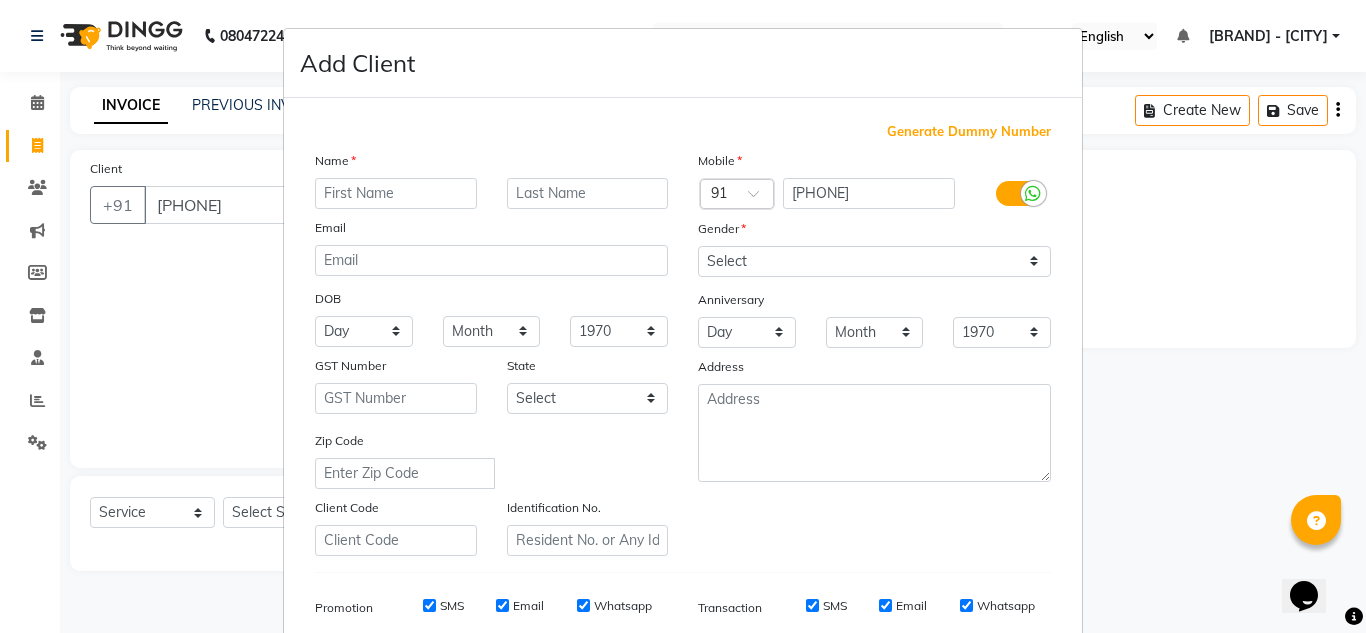 click at bounding box center [396, 193] 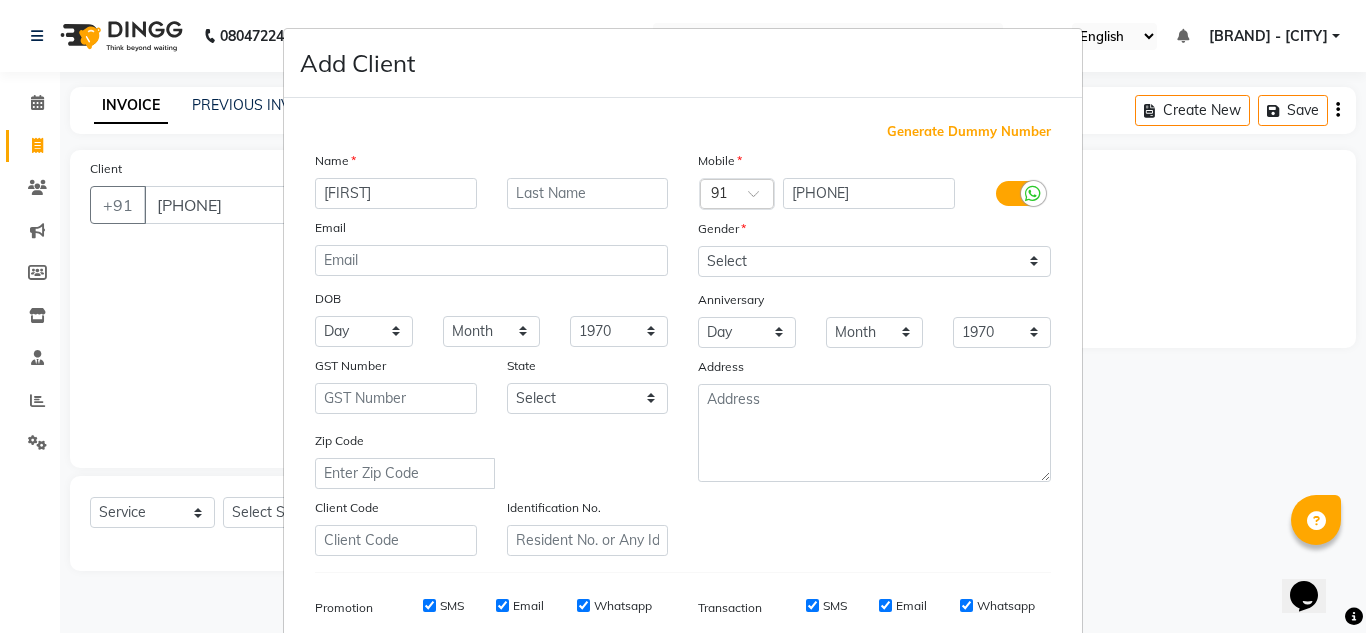 type on "[FIRST]" 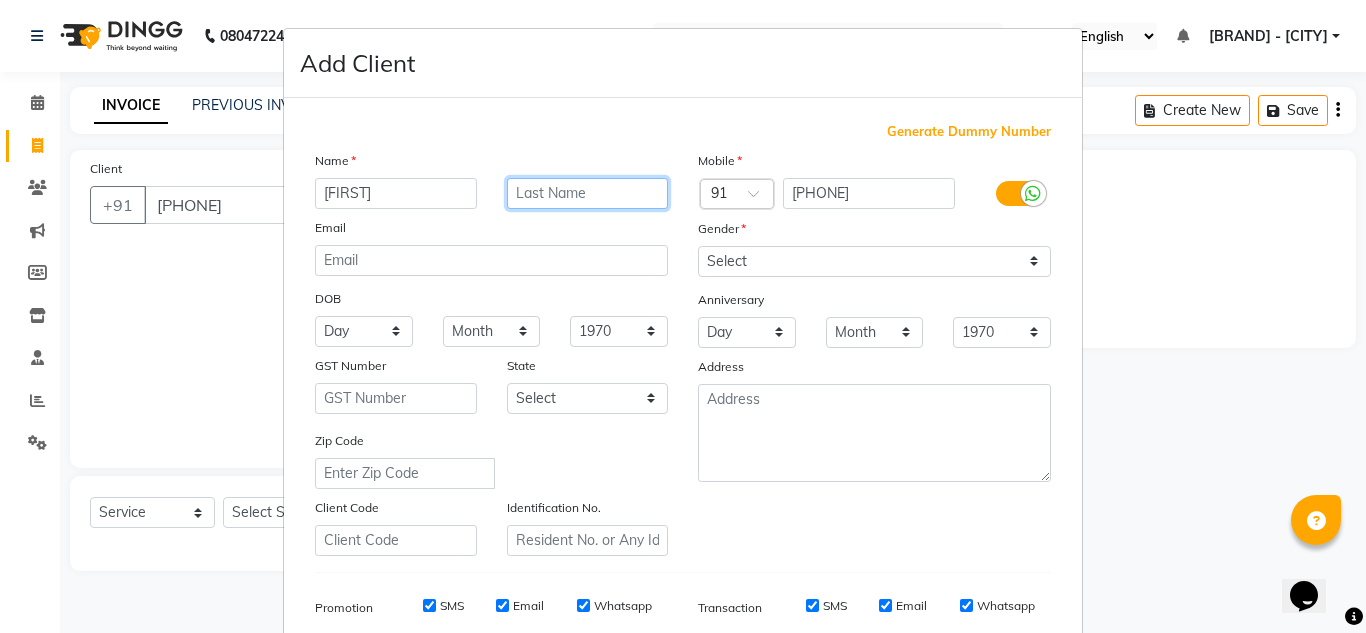 click at bounding box center (588, 193) 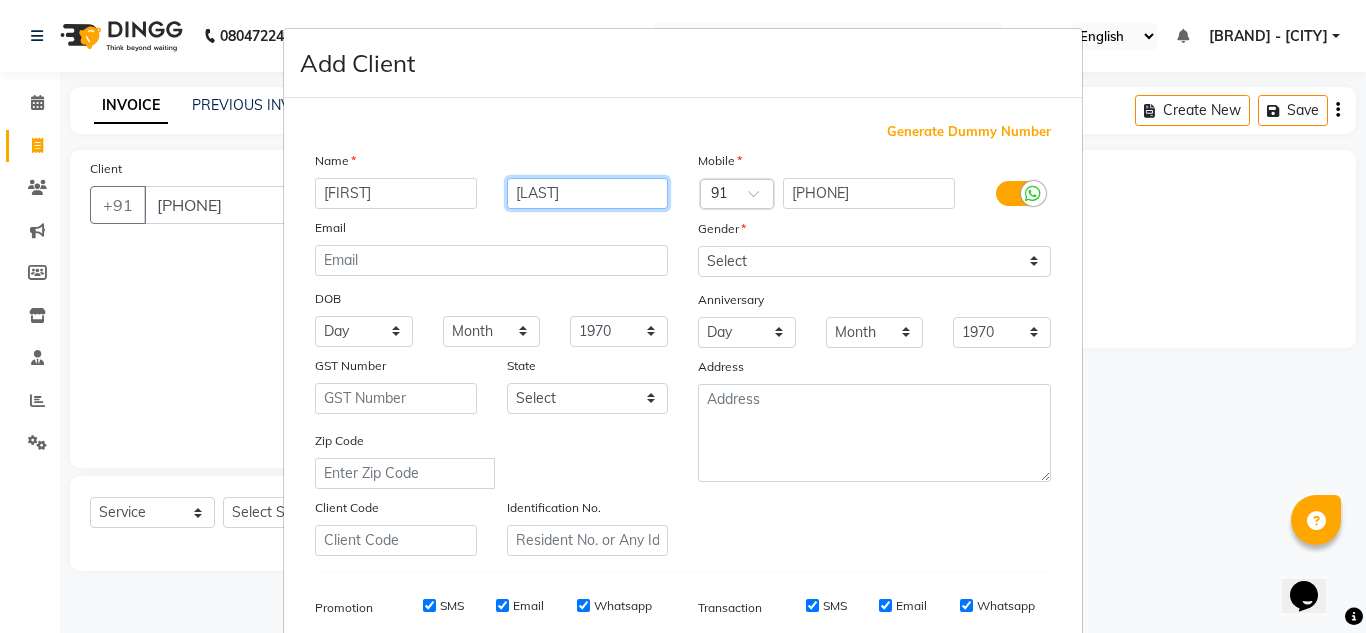 type on "[LAST]" 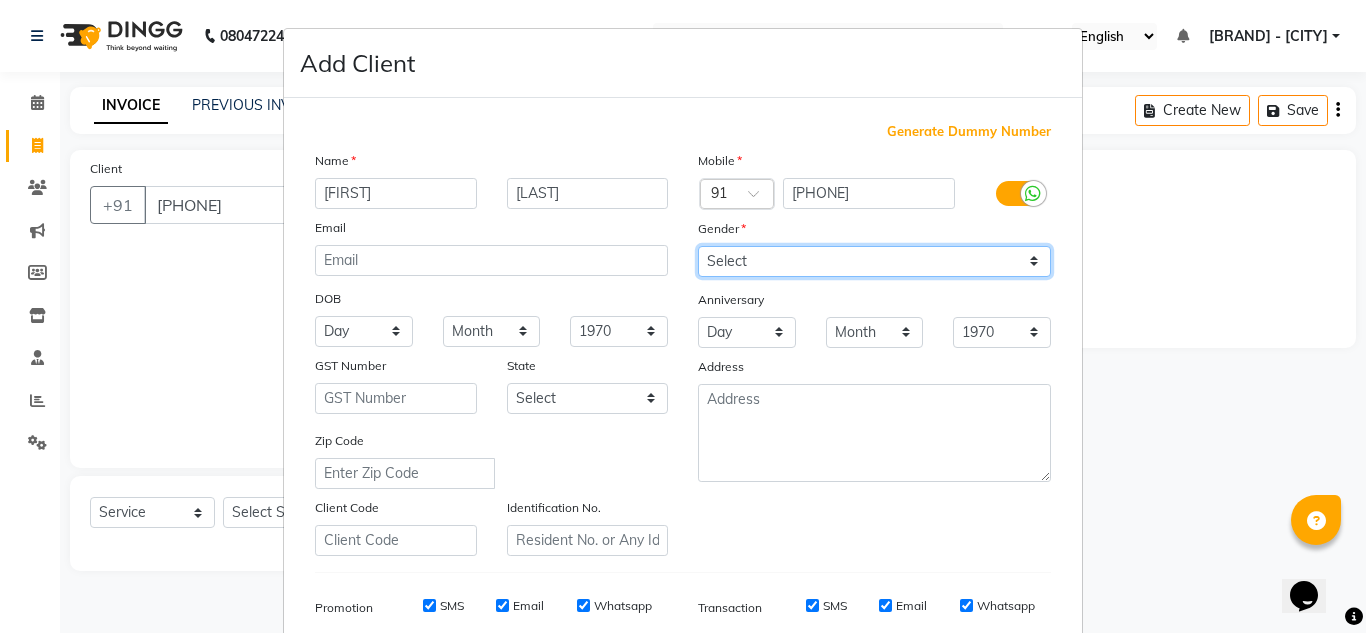 click on "Select Male Female Other Prefer Not To Say" at bounding box center [874, 261] 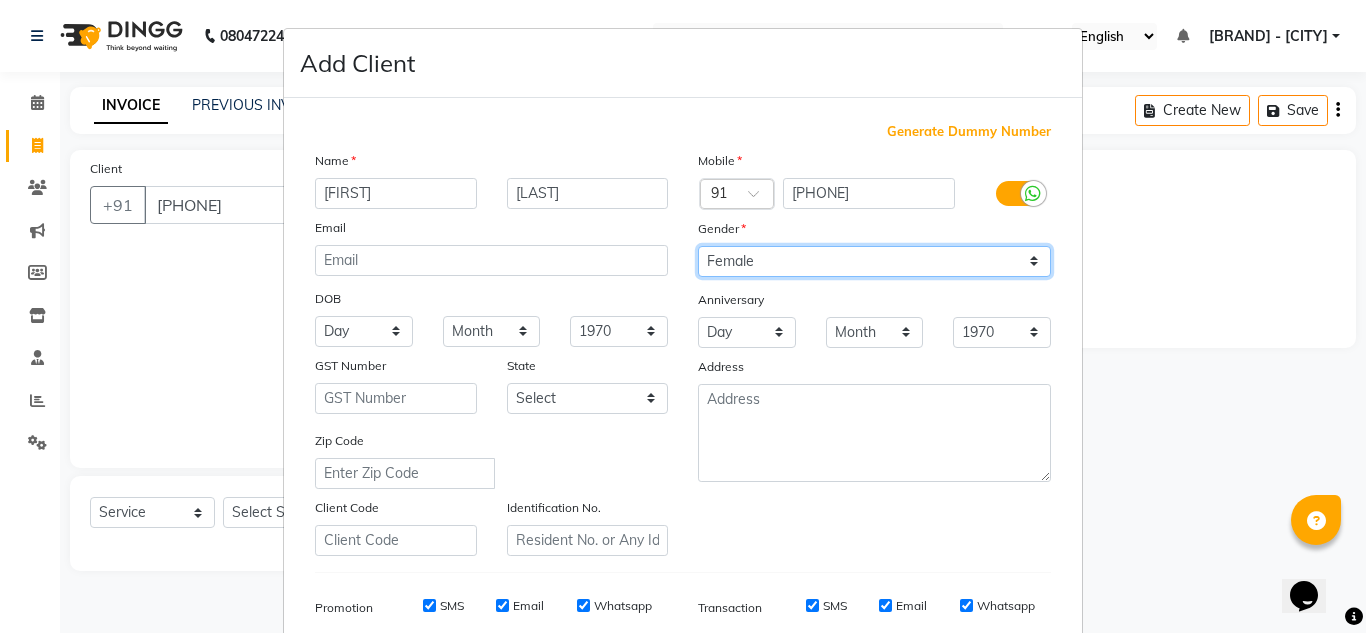 click on "Select Male Female Other Prefer Not To Say" at bounding box center [874, 261] 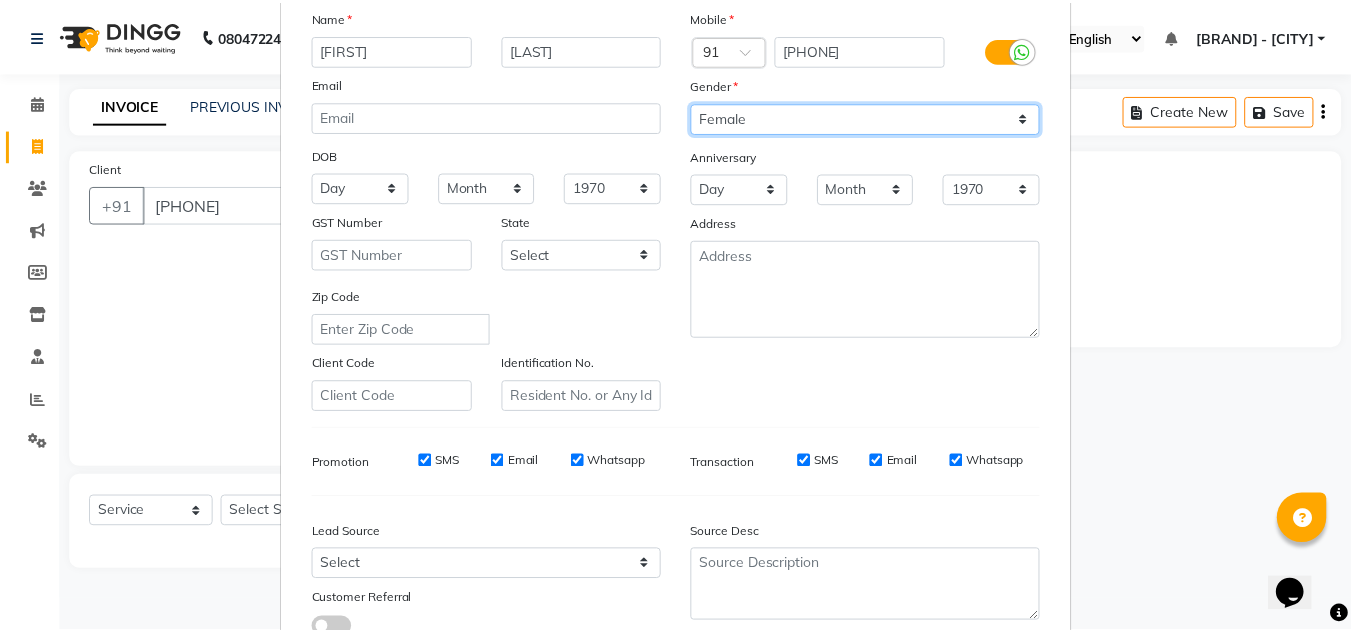 scroll, scrollTop: 290, scrollLeft: 0, axis: vertical 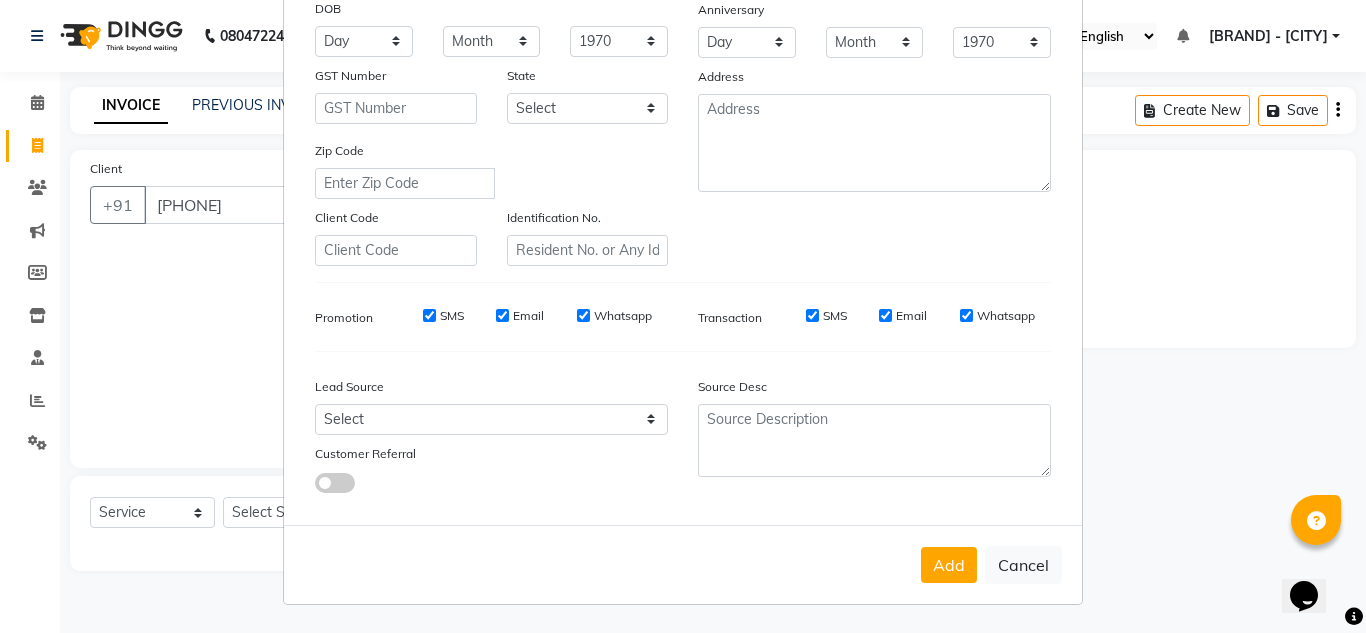 drag, startPoint x: 940, startPoint y: 564, endPoint x: 894, endPoint y: 536, distance: 53.851646 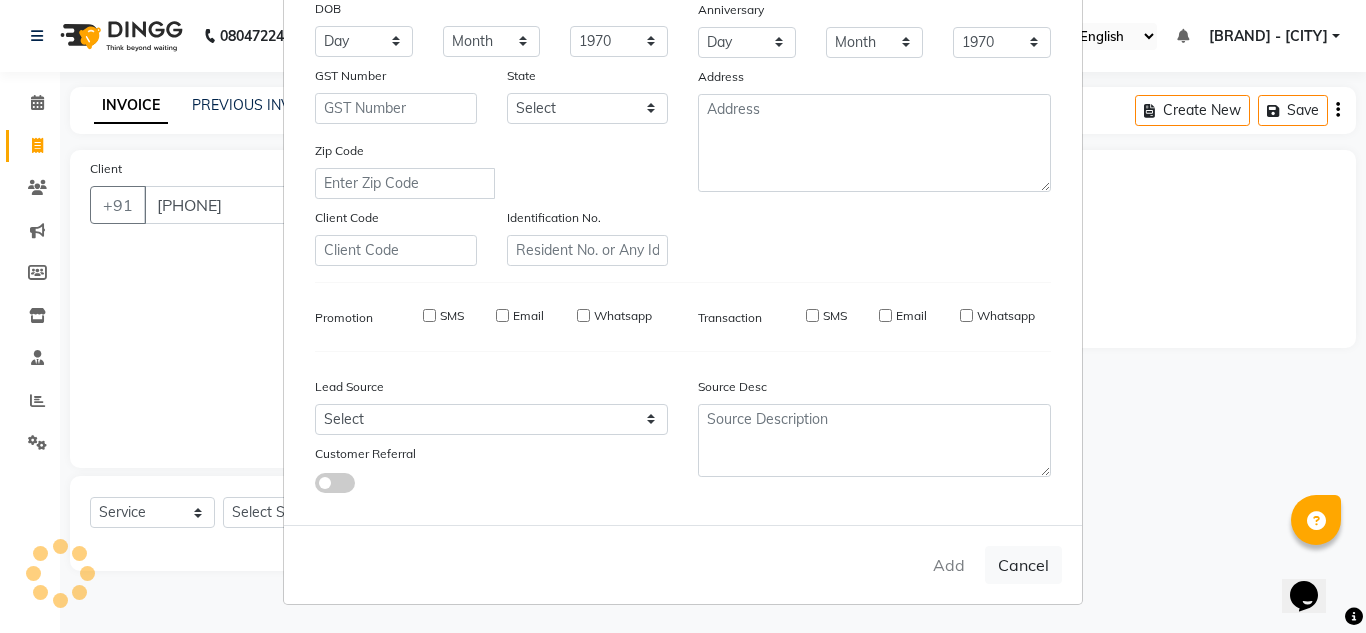 type 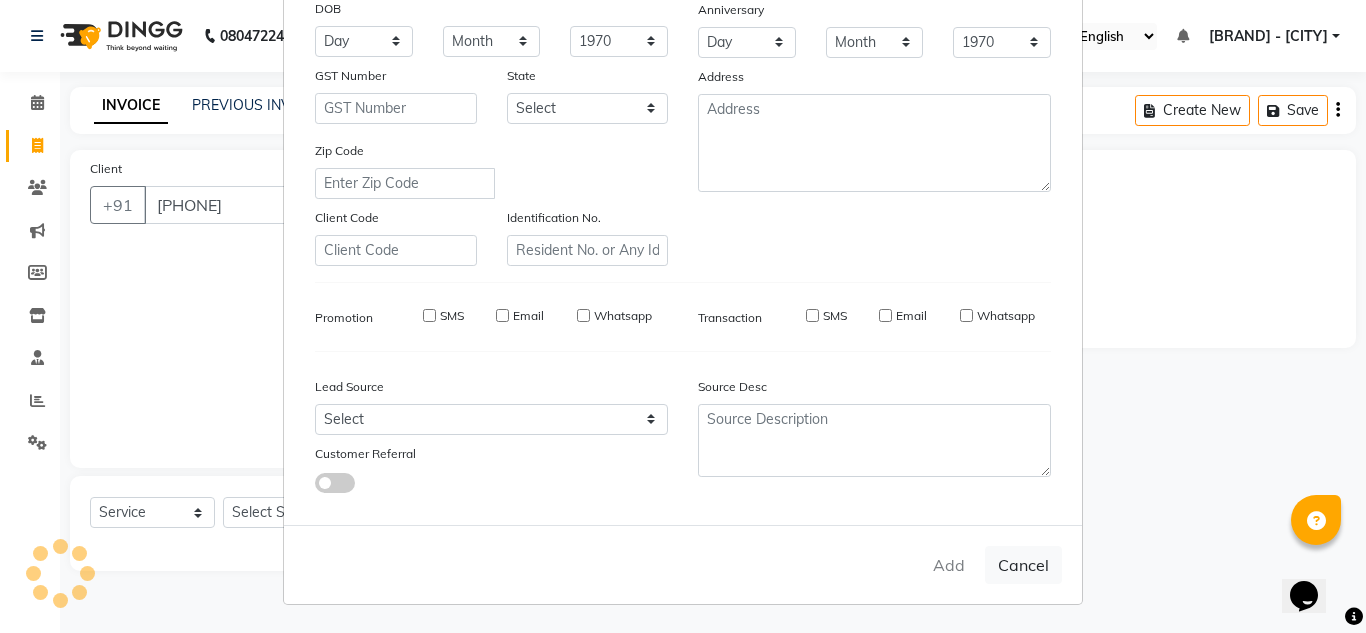 type 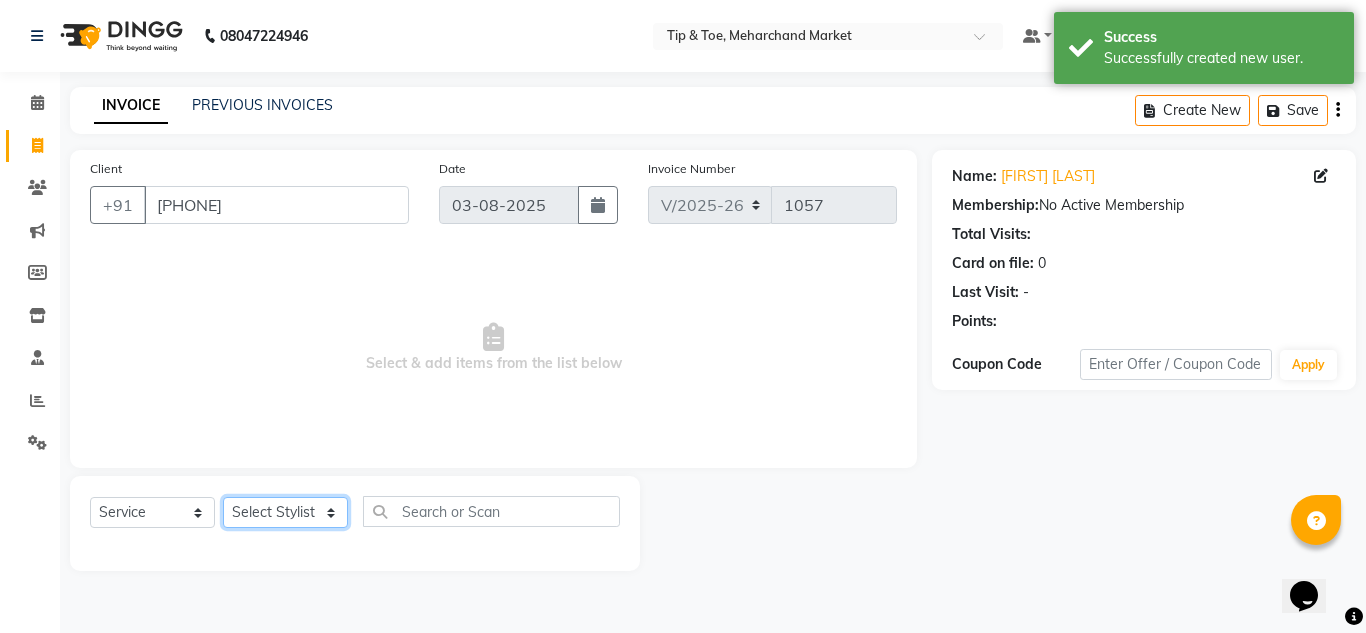 click on "Select Stylist [FIRST] BOWANG Delhi branch login [FIRST] [FIRST] [FIRST] [FIRST] [FIRST] [FIRST]" 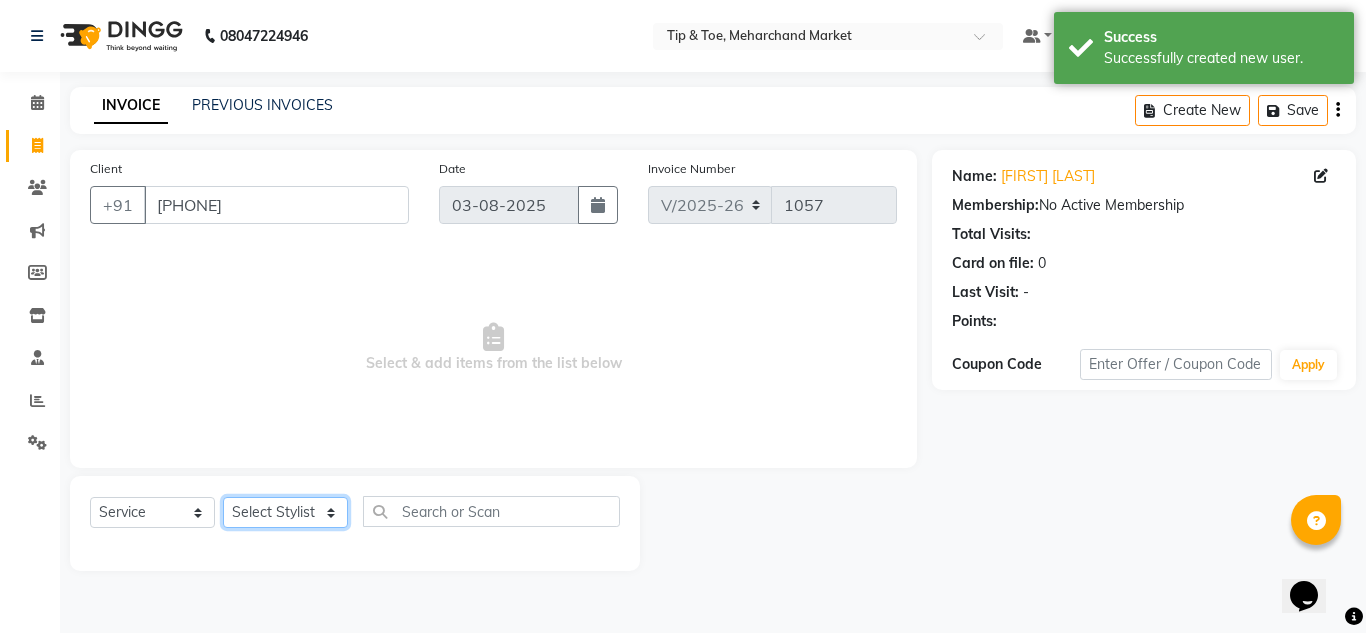 select on "41976" 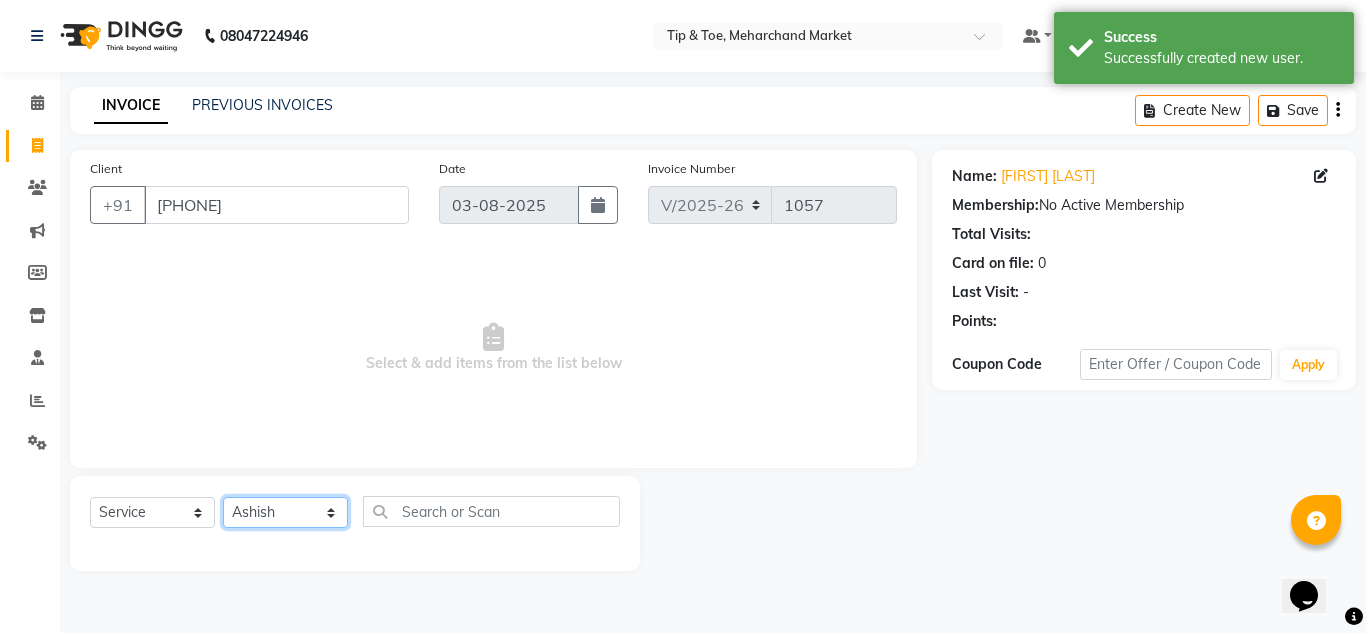 click on "Select Stylist [FIRST] BOWANG Delhi branch login [FIRST] [FIRST] [FIRST] [FIRST] [FIRST] [FIRST]" 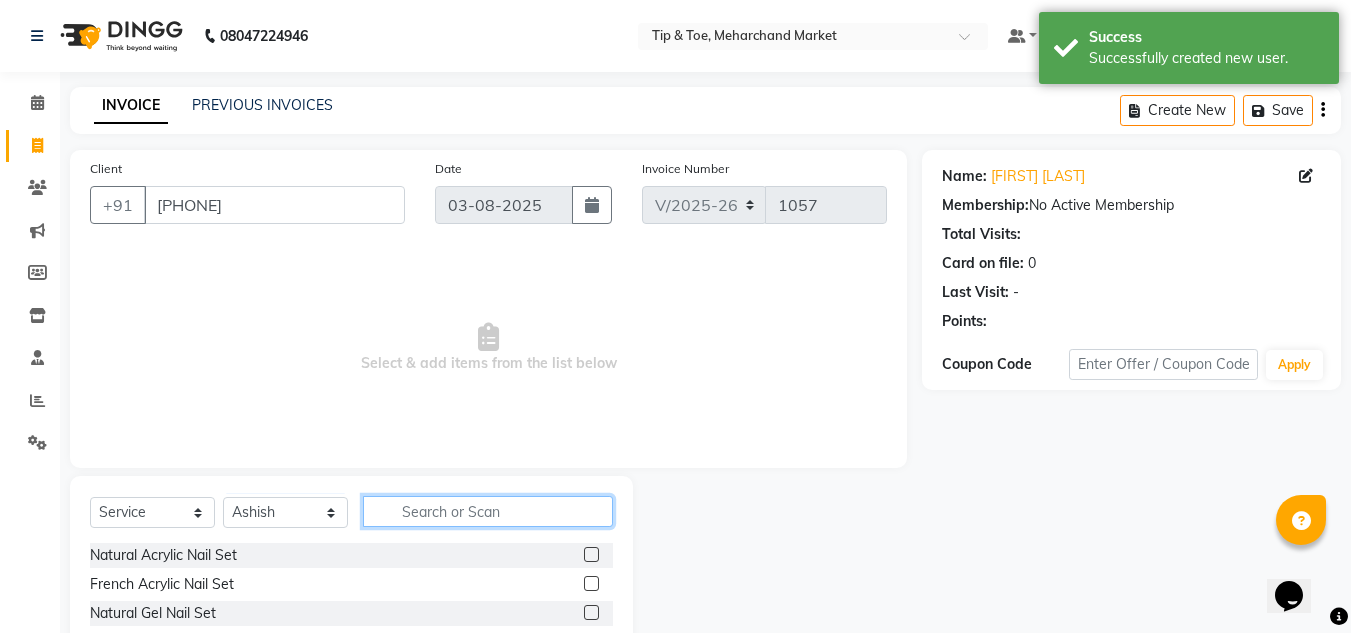 click 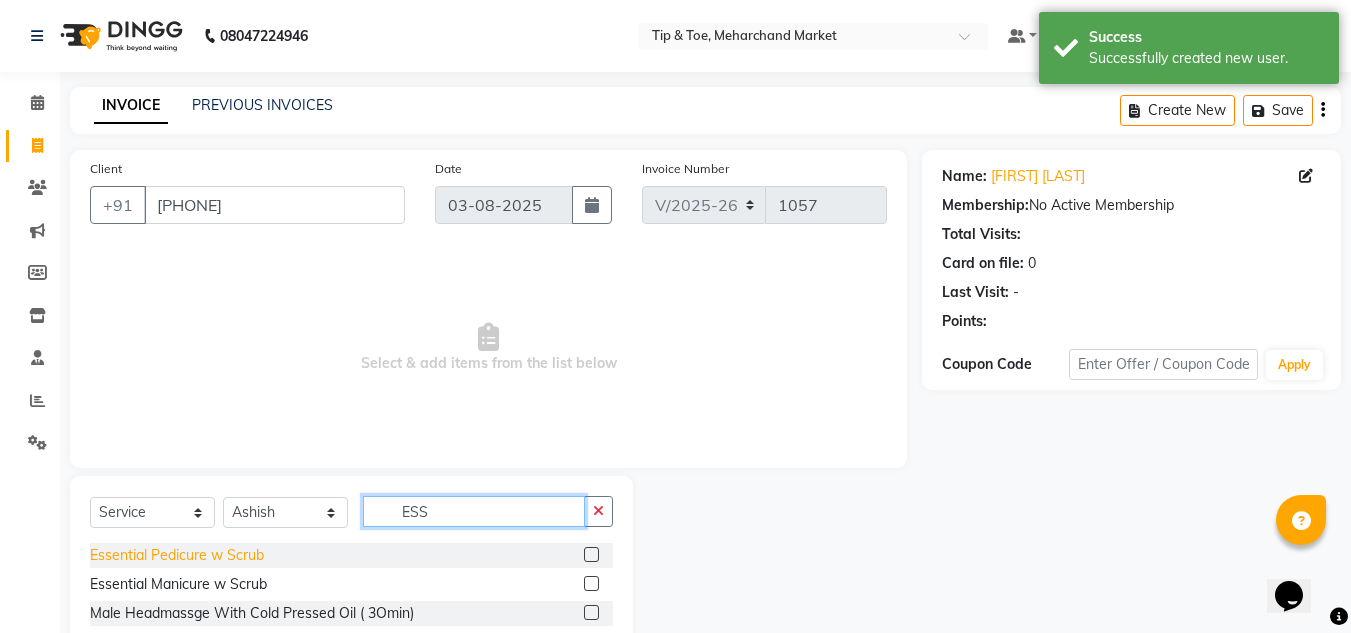 type on "ESS" 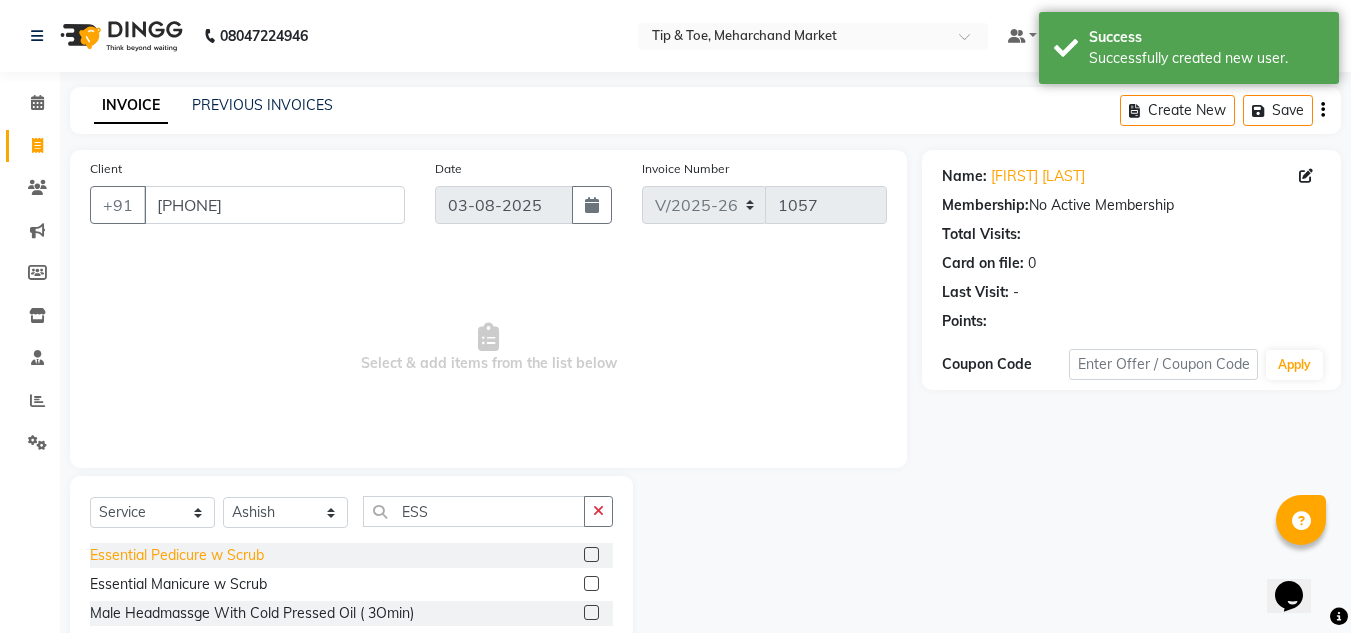 click on "Essential Pedicure w Scrub" 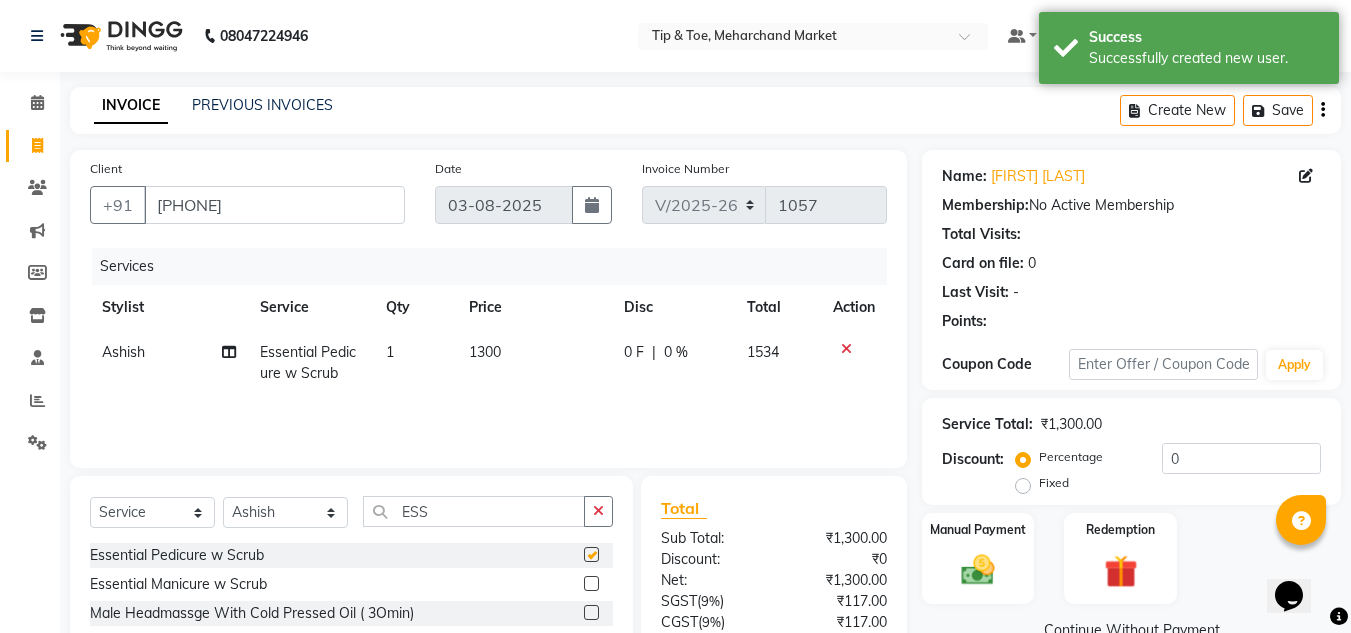 checkbox on "false" 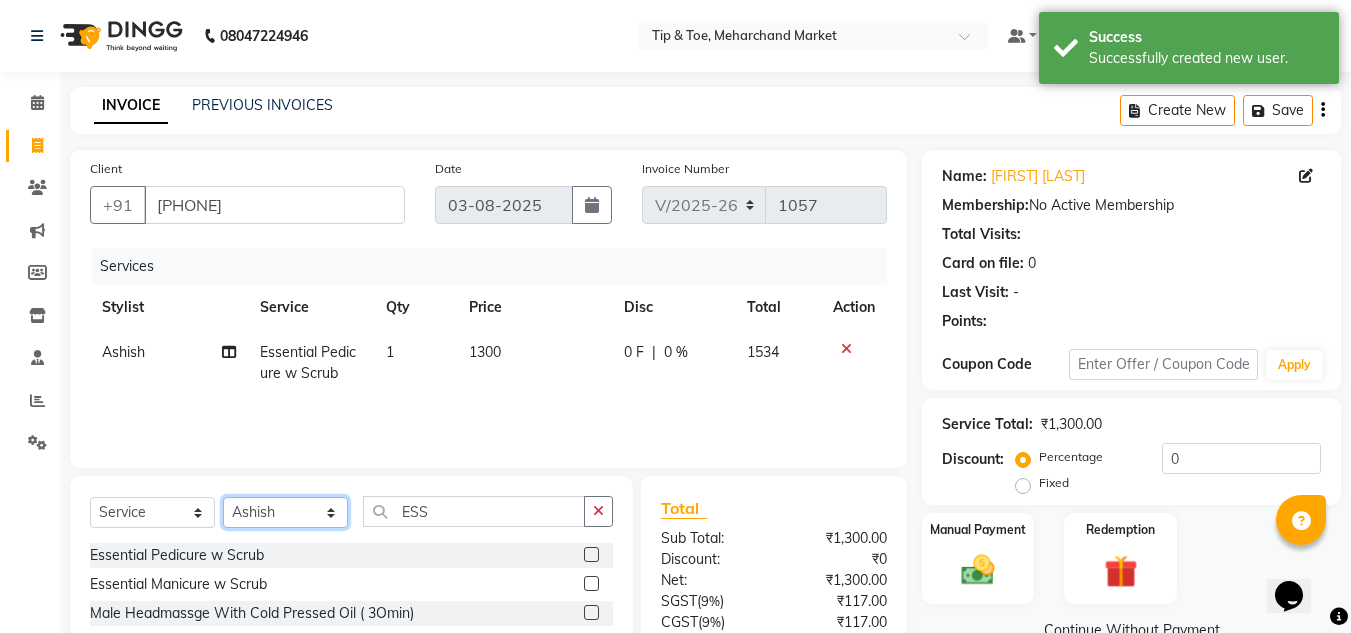 click on "Select Stylist [FIRST] BOWANG Delhi branch login [FIRST] [FIRST] [FIRST] [FIRST] [FIRST] [FIRST]" 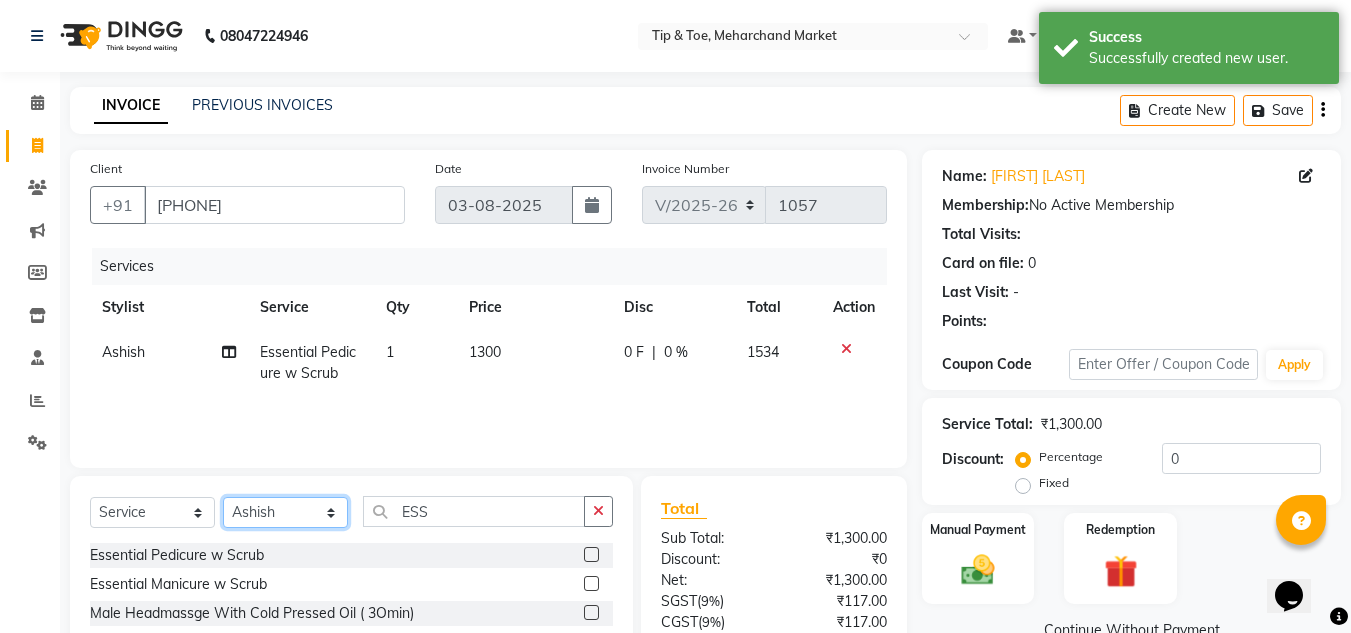 select on "[NUMBER]" 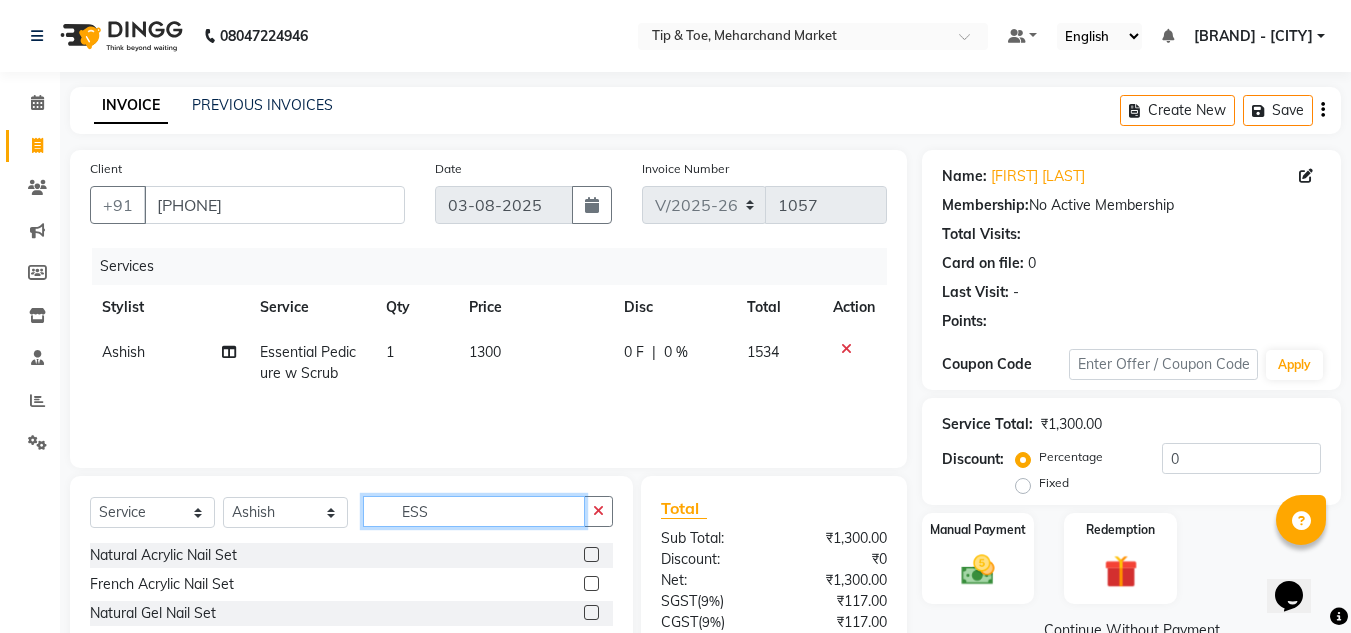 click on "ESS" 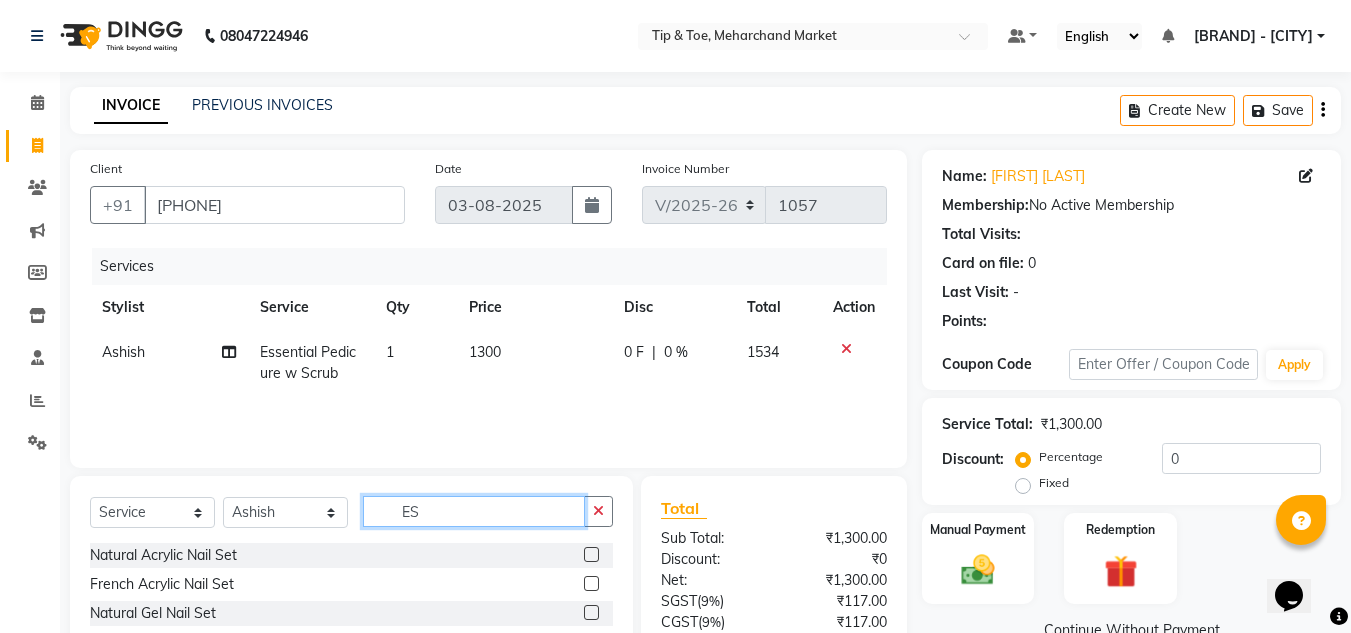 type on "E" 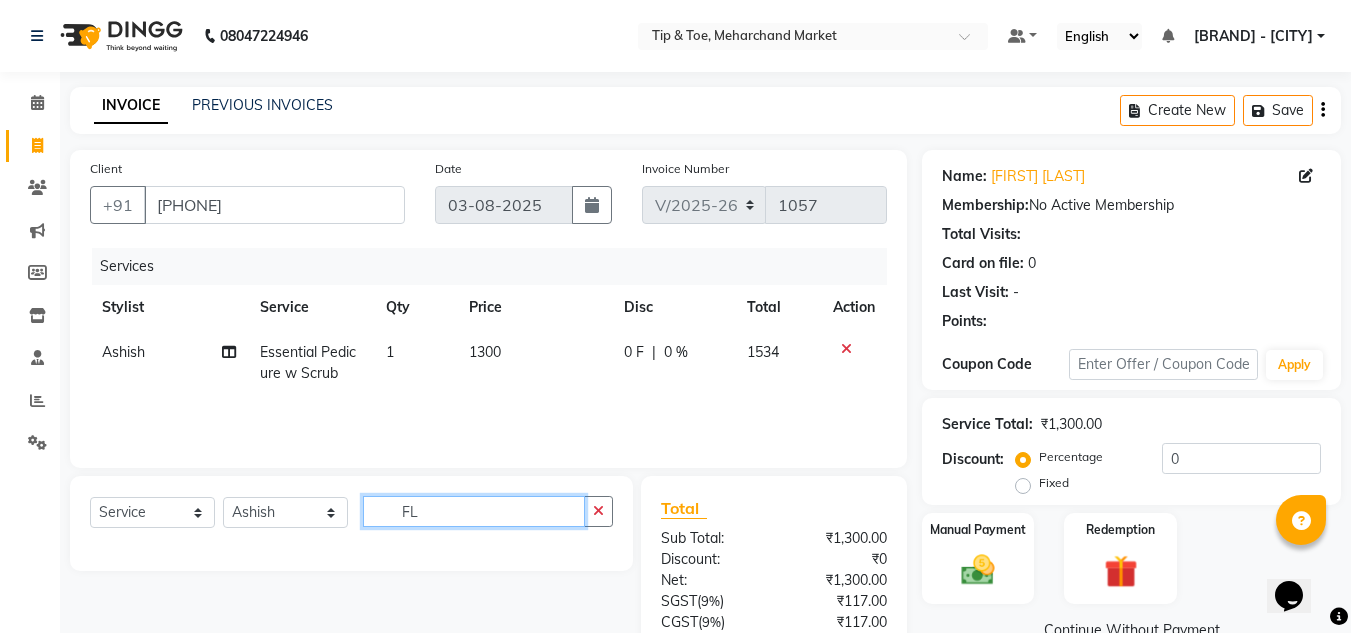 type on "F" 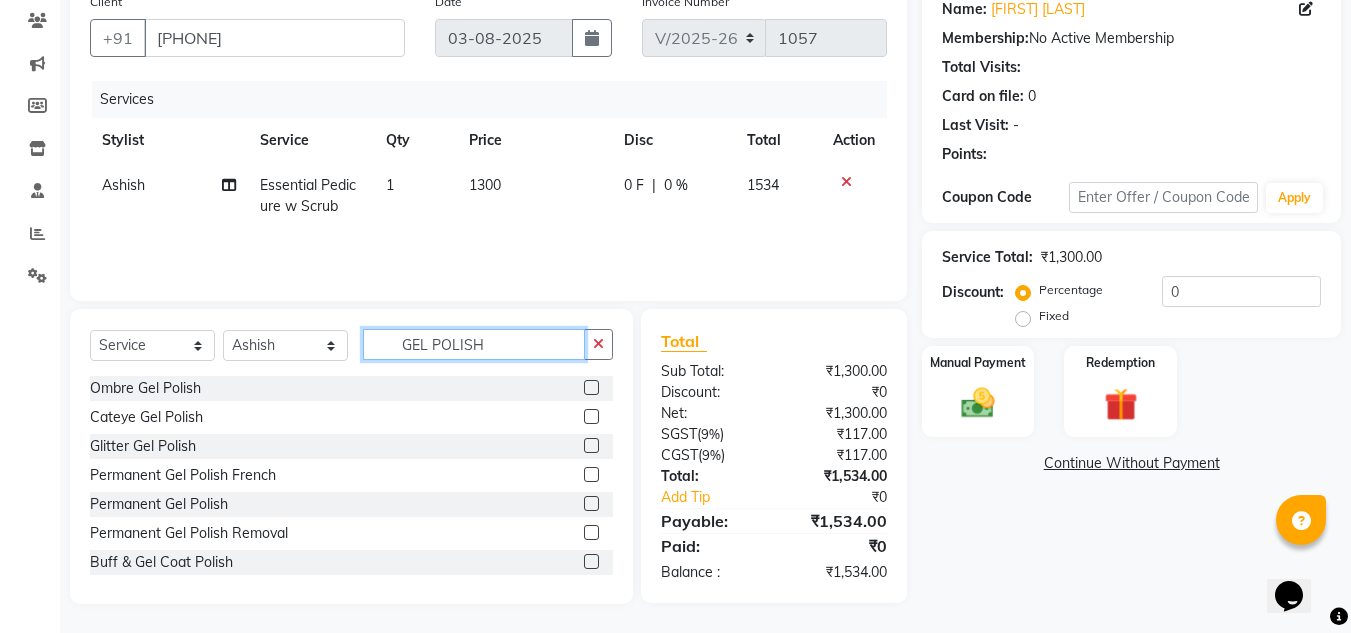 scroll, scrollTop: 168, scrollLeft: 0, axis: vertical 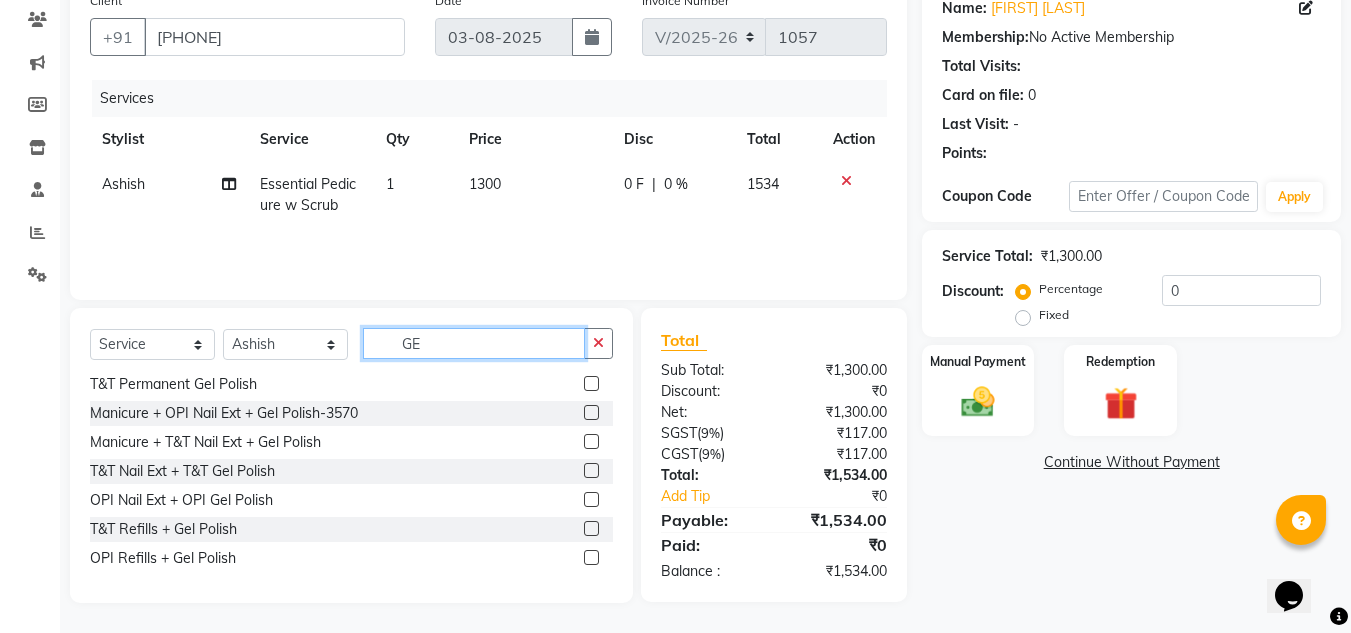 type on "G" 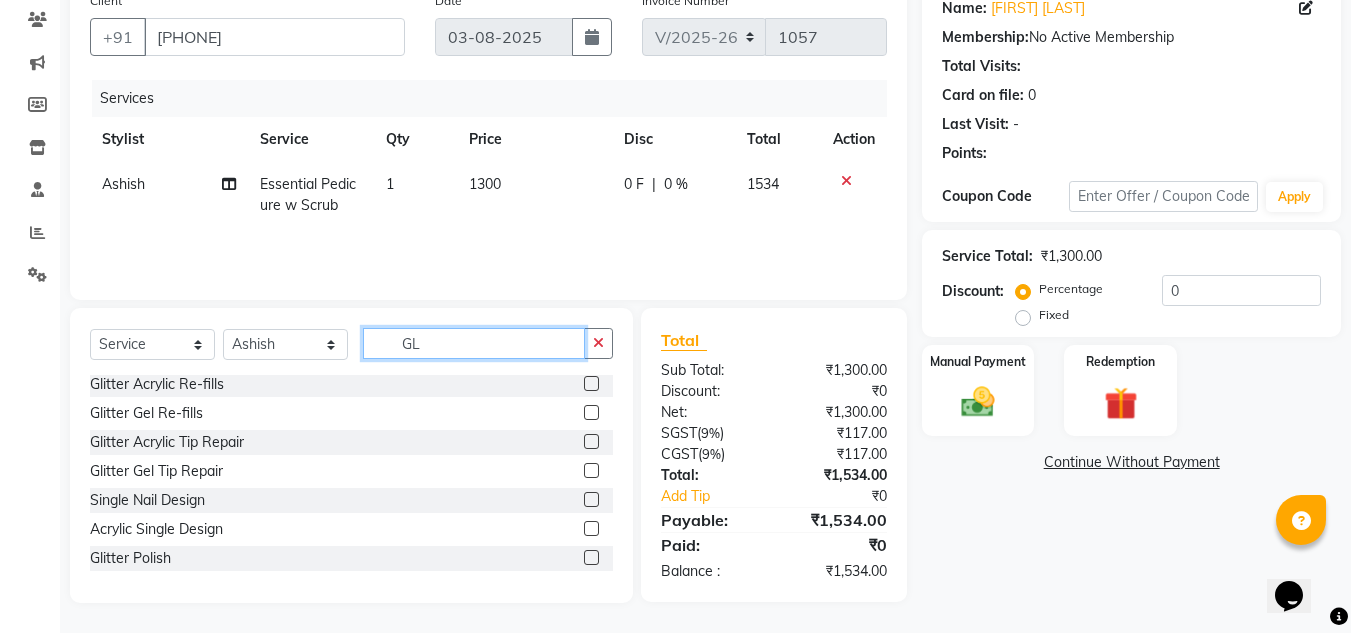 scroll, scrollTop: 3, scrollLeft: 0, axis: vertical 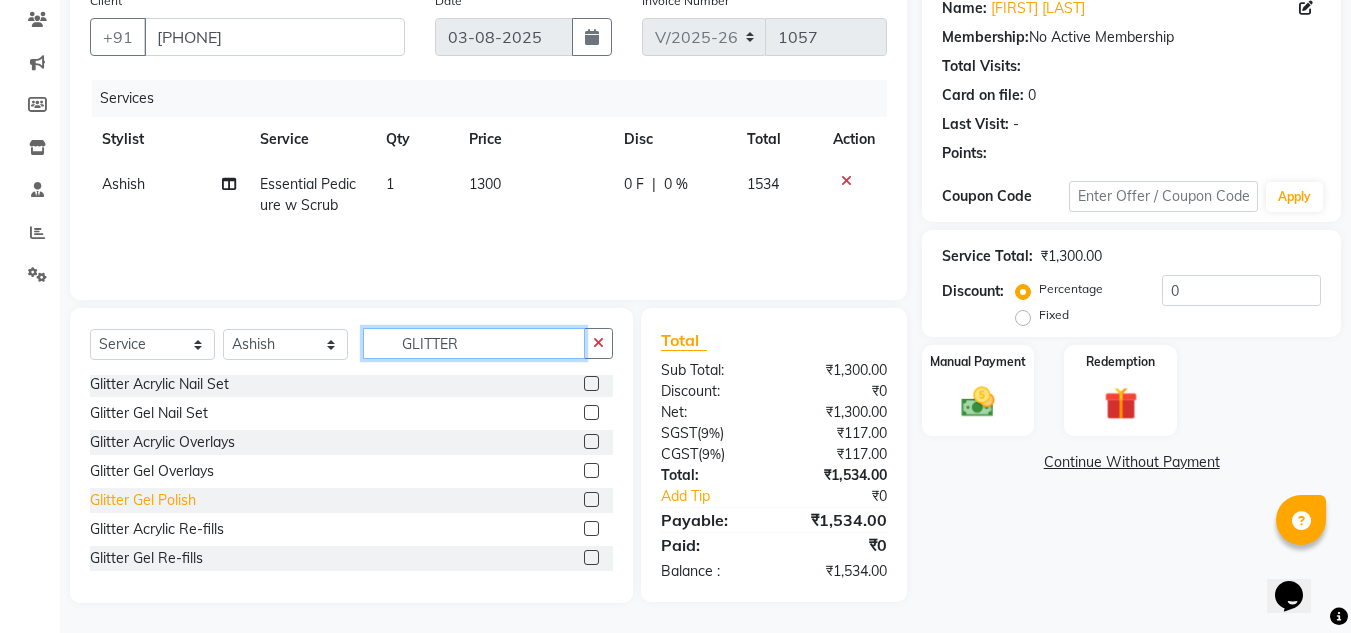 type on "GLITTER" 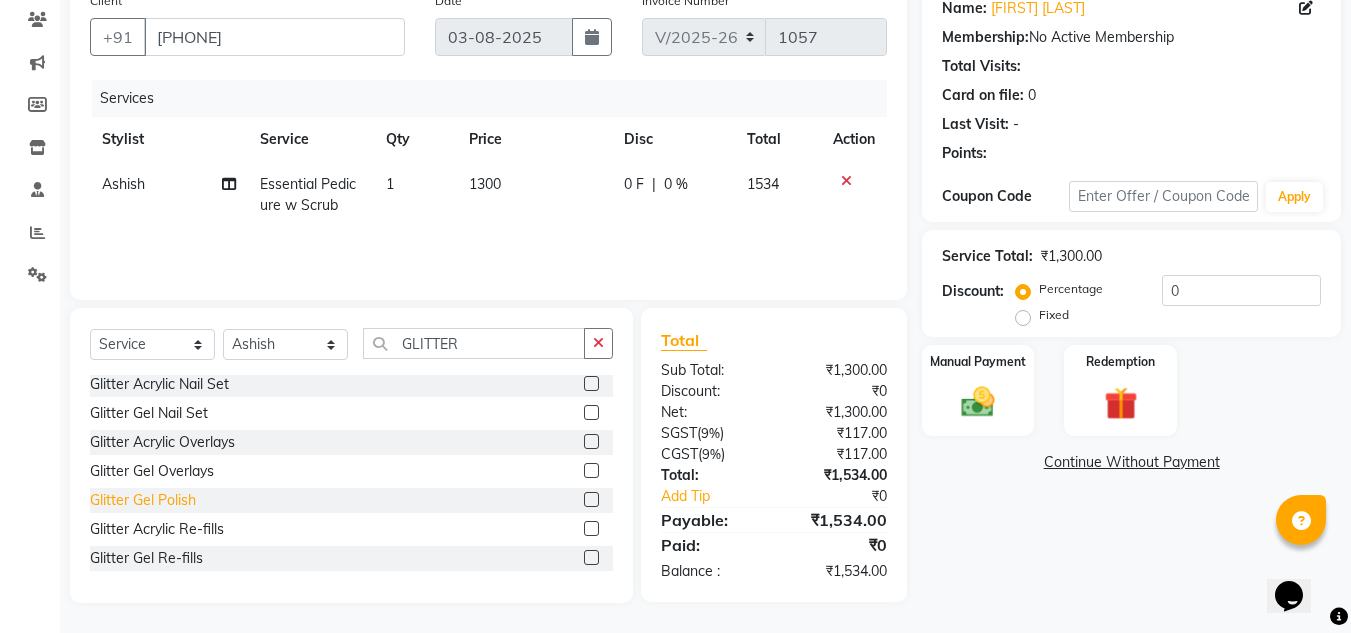 click on "Glitter Gel Polish" 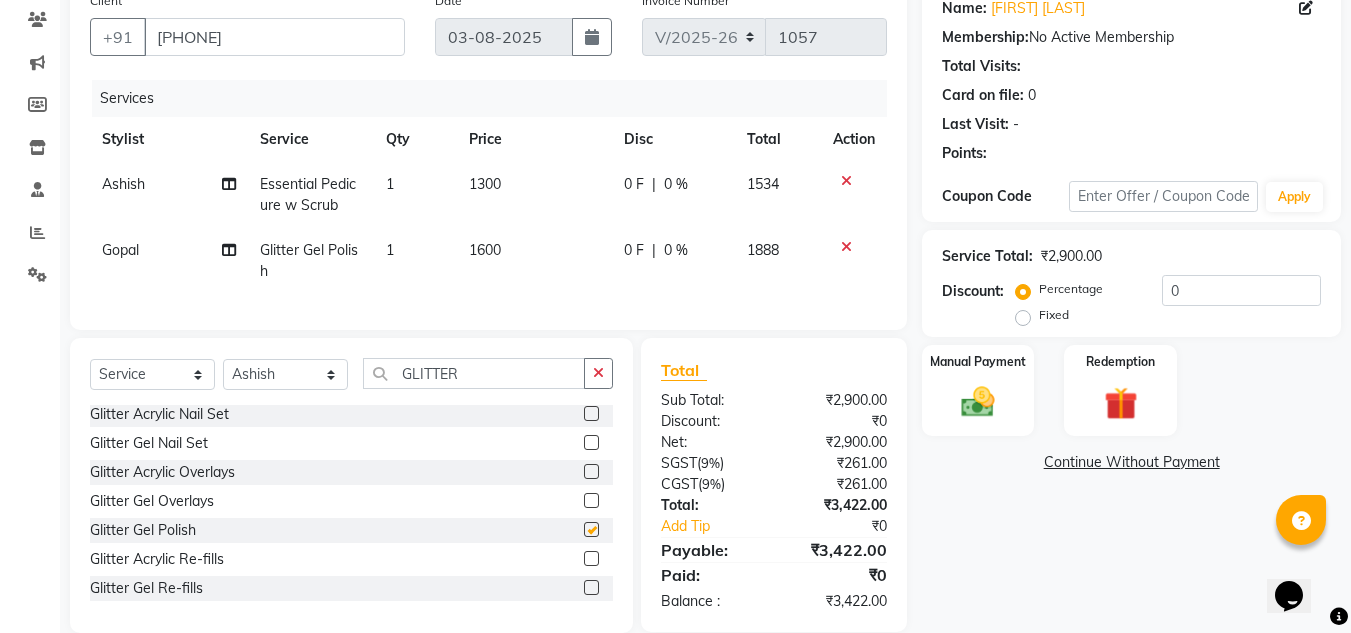 checkbox on "false" 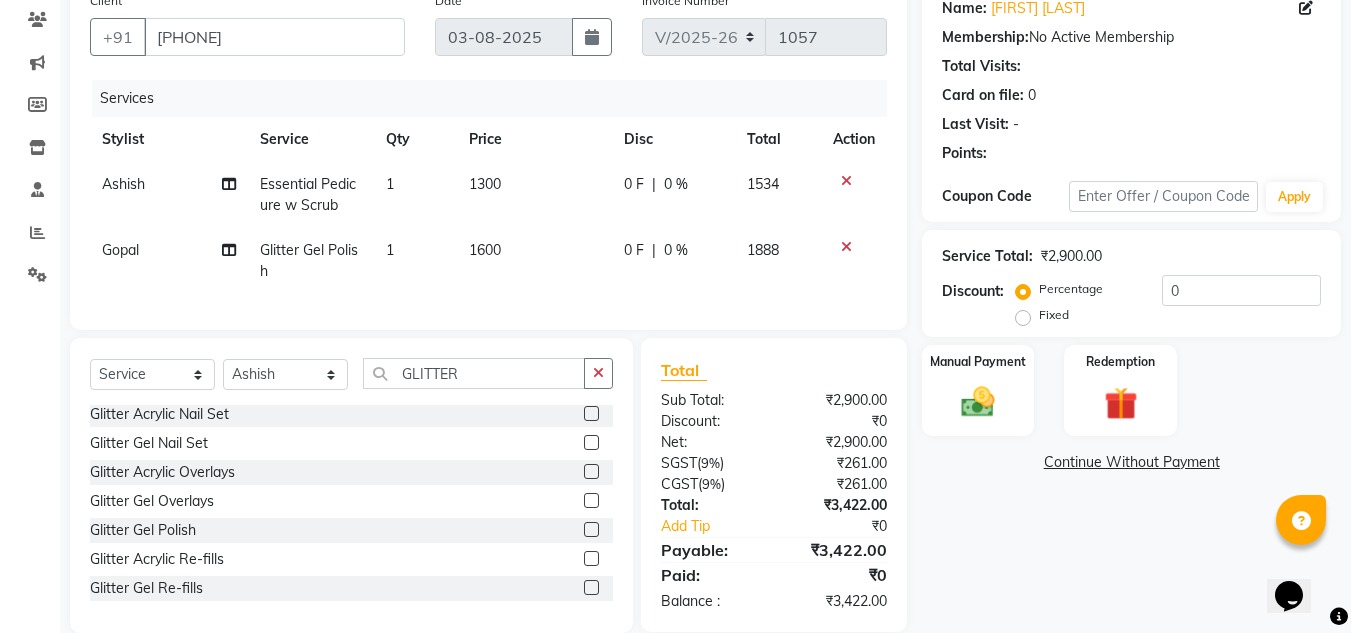 click on "1600" 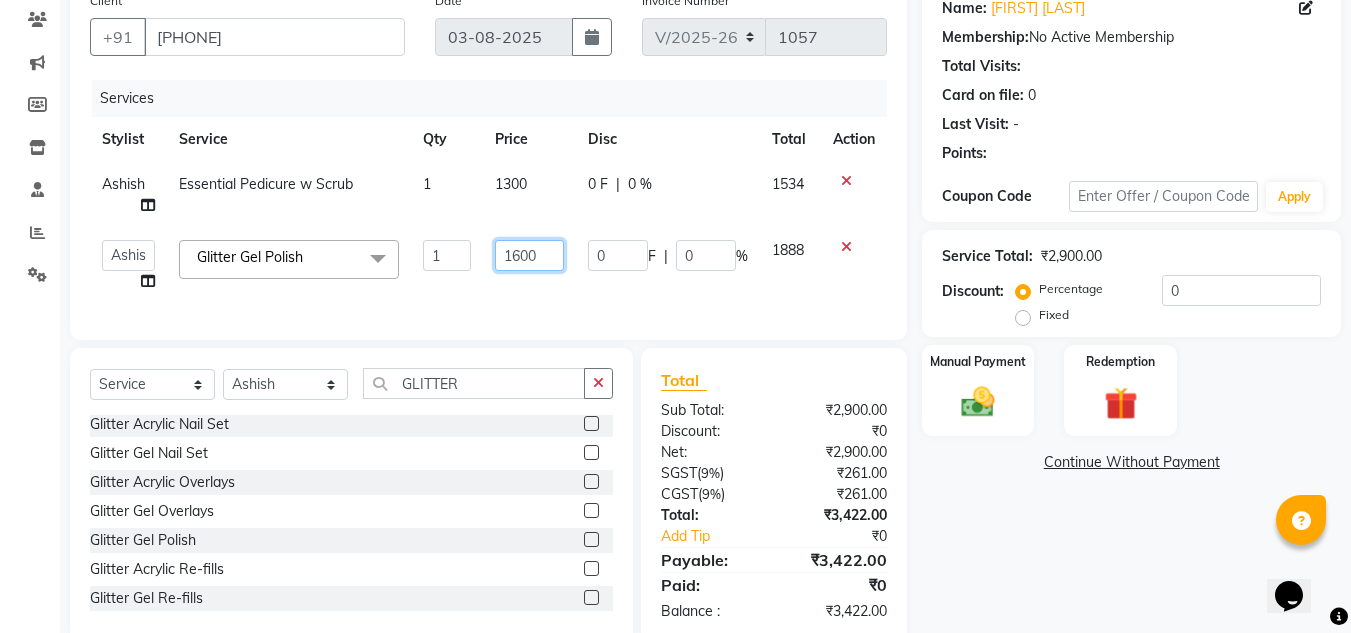 click on "1600" 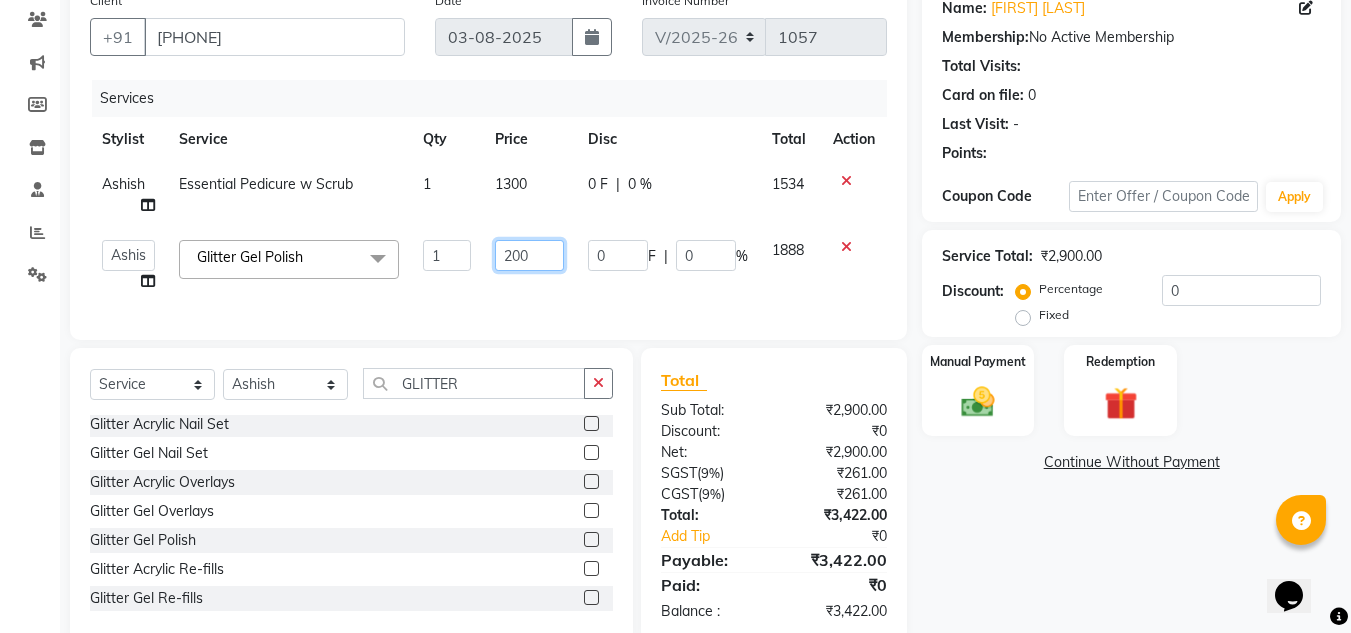 type on "2000" 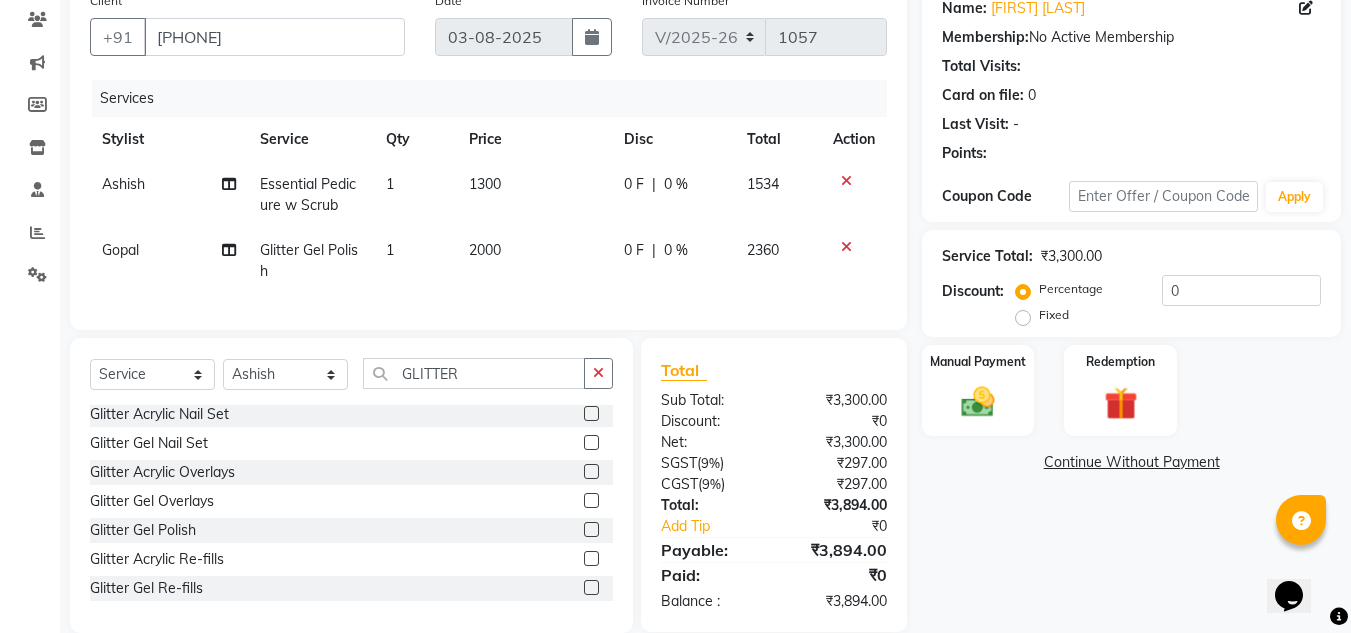 drag, startPoint x: 1030, startPoint y: 518, endPoint x: 1030, endPoint y: 503, distance: 15 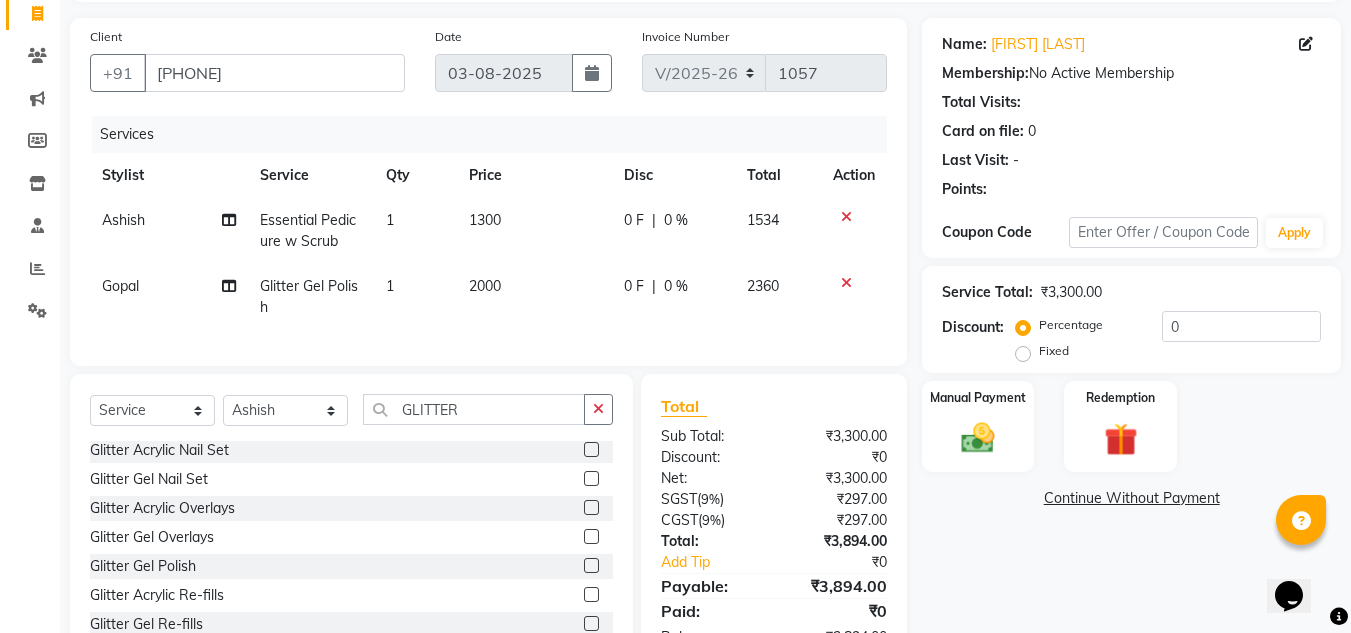 scroll, scrollTop: 0, scrollLeft: 0, axis: both 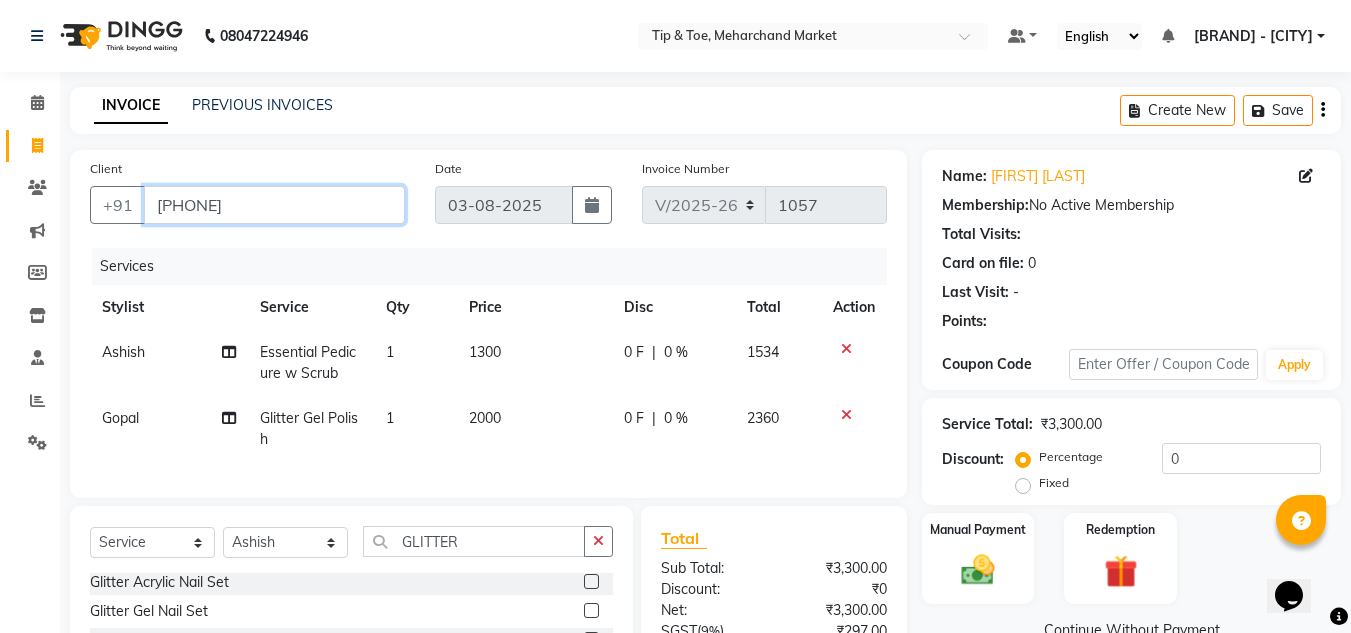 click on "[PHONE]" at bounding box center (274, 205) 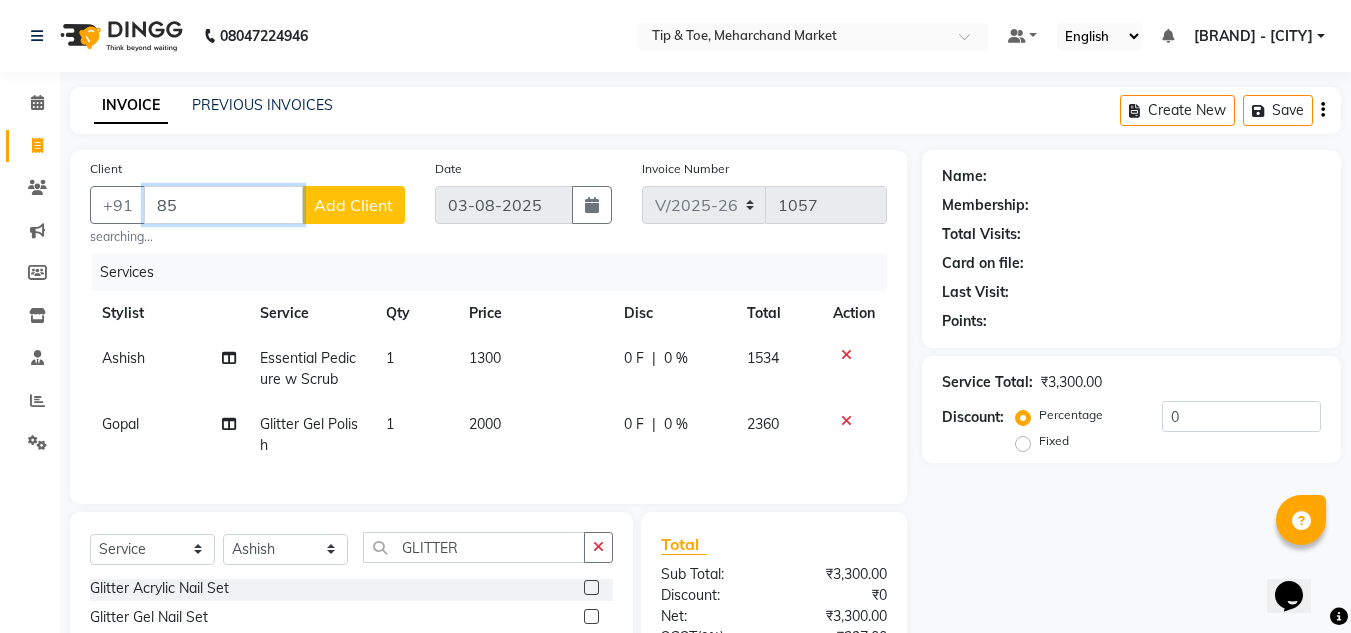 type on "8" 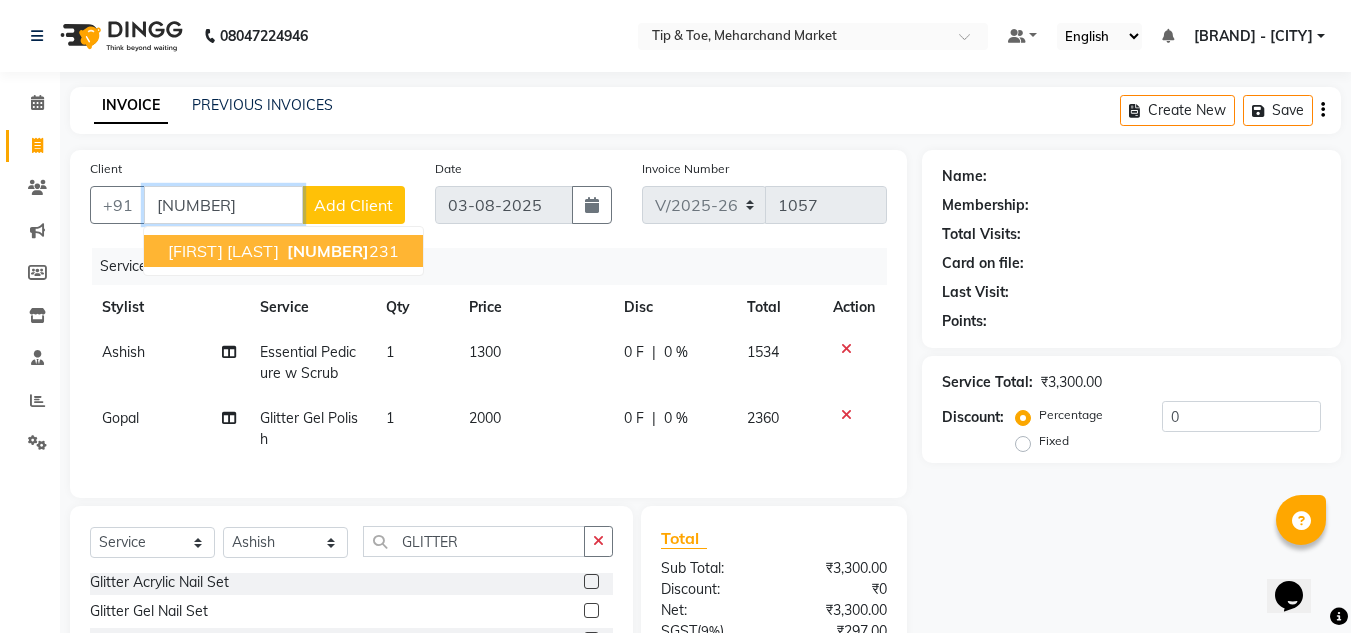 click on "[PHONE]" at bounding box center [341, 251] 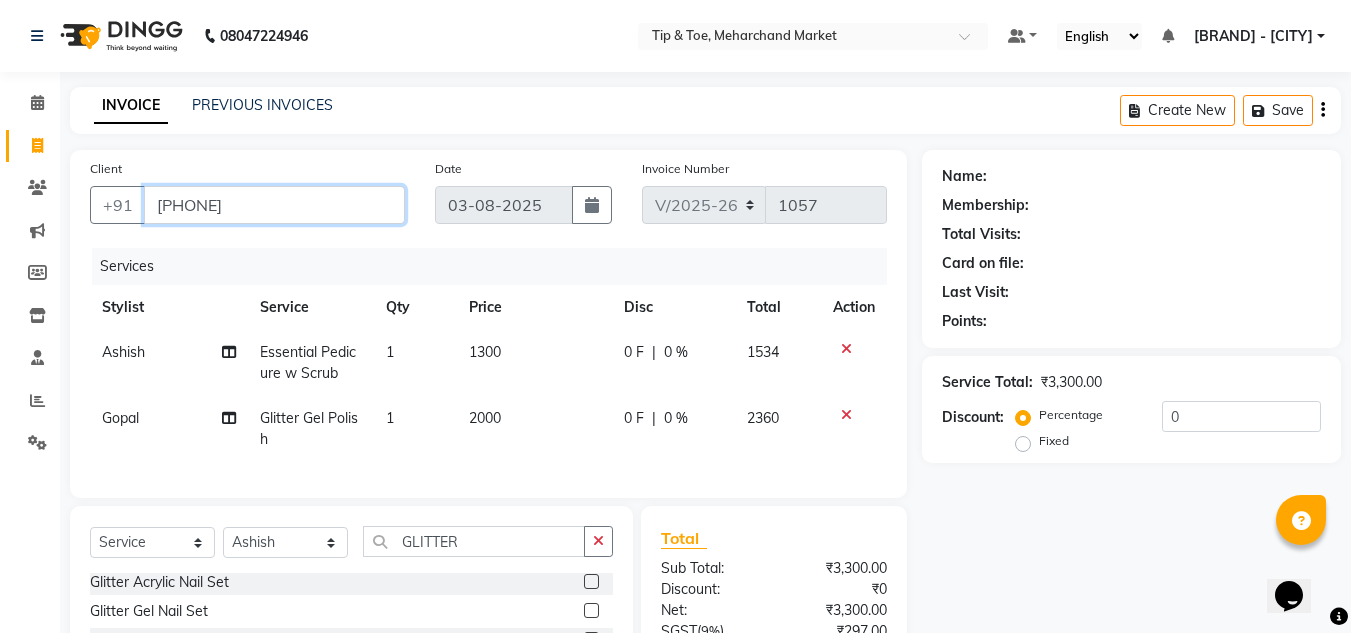 type on "[PHONE]" 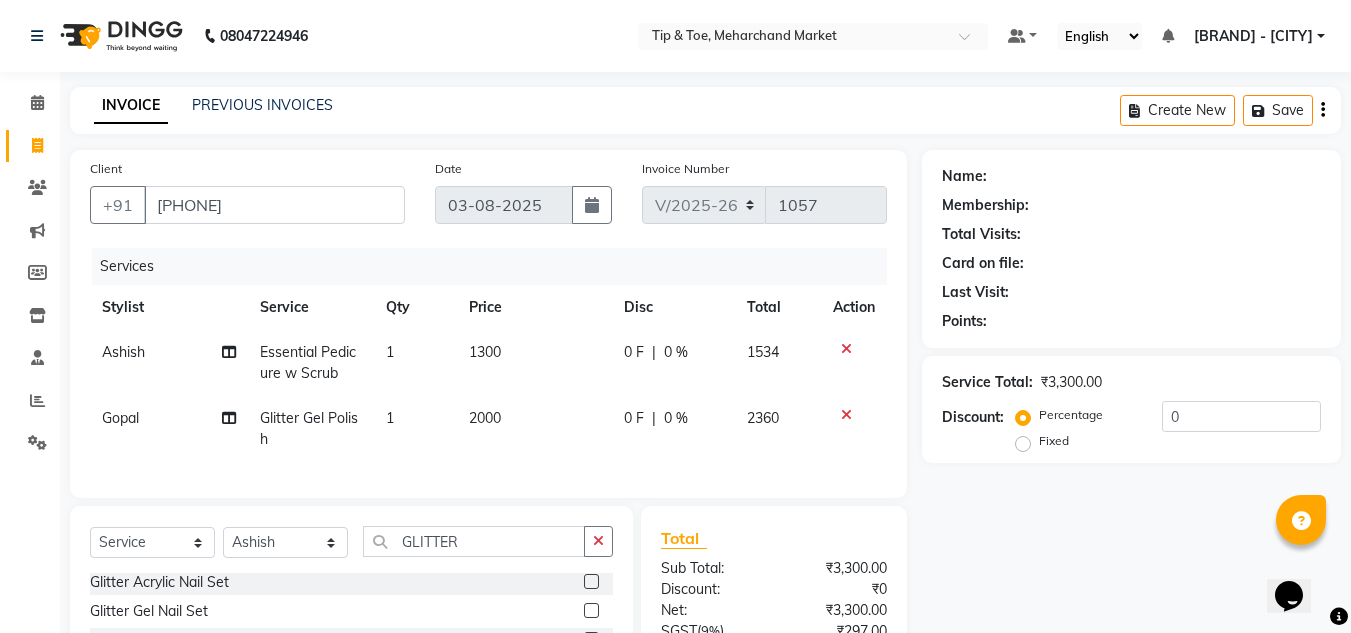 select on "1: Object" 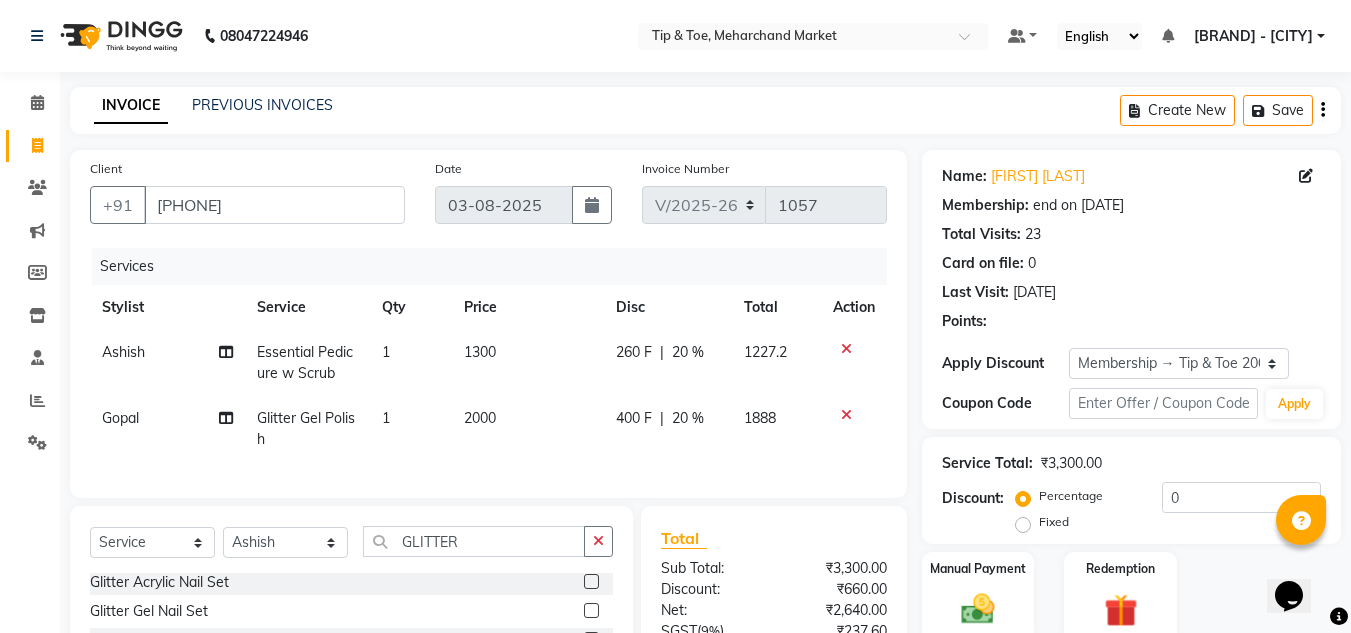 type on "20" 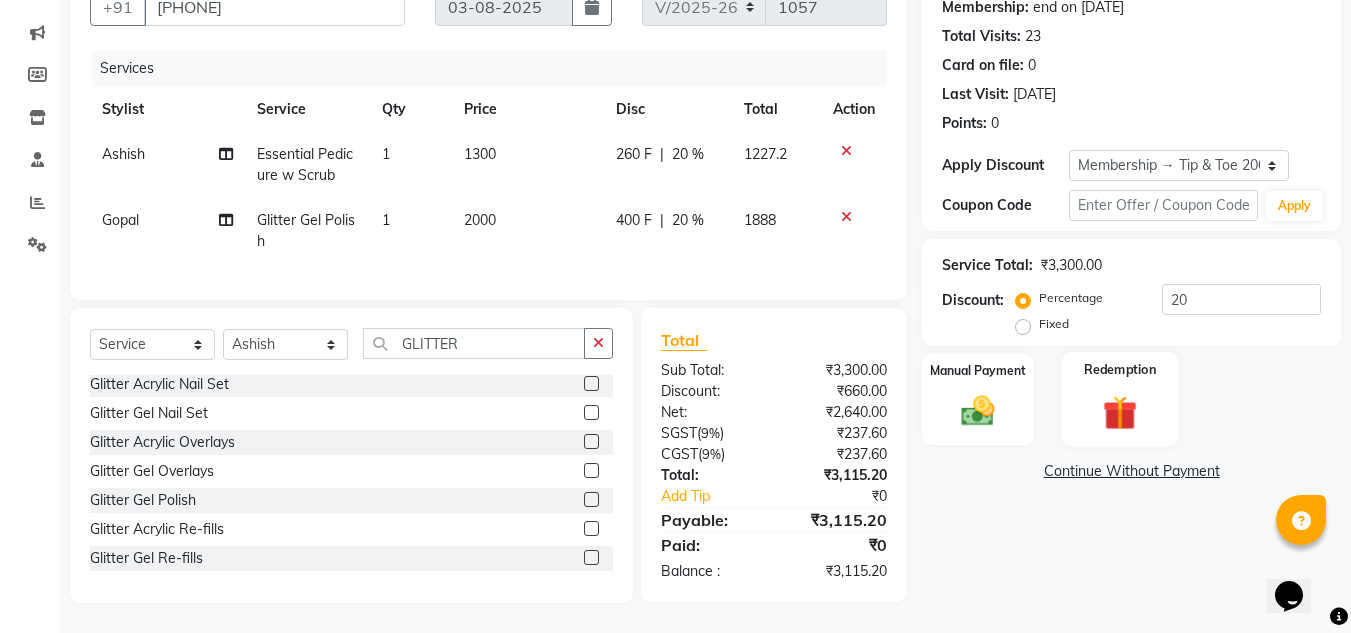 scroll, scrollTop: 213, scrollLeft: 0, axis: vertical 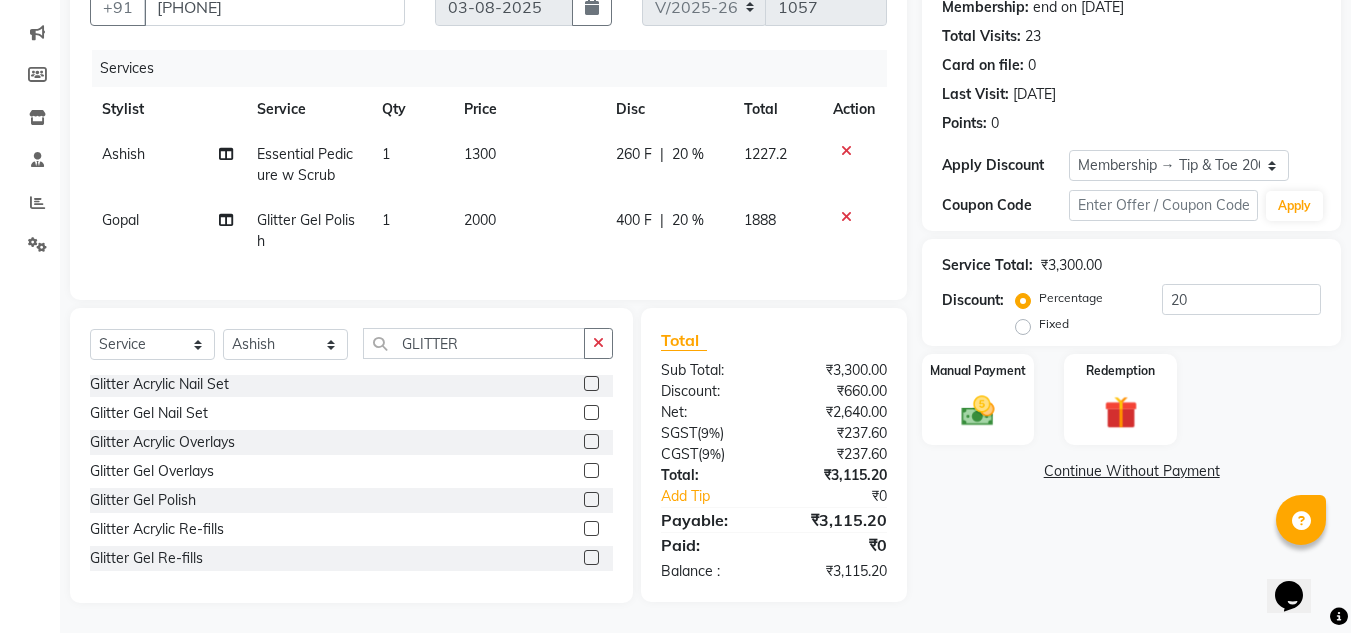 click on "Name: [FIRST] [LAST] Membership: end on [DATE] Total Visits:  23 Card on file:  0 Last Visit:   [DATE] Points:   0  Apply Discount Select Membership → Tip & Toe 2000 Membership Coupon Code Apply Service Total:  ₹3,300.00  Discount:  Percentage   Fixed  20 Manual Payment Redemption  Continue Without Payment" 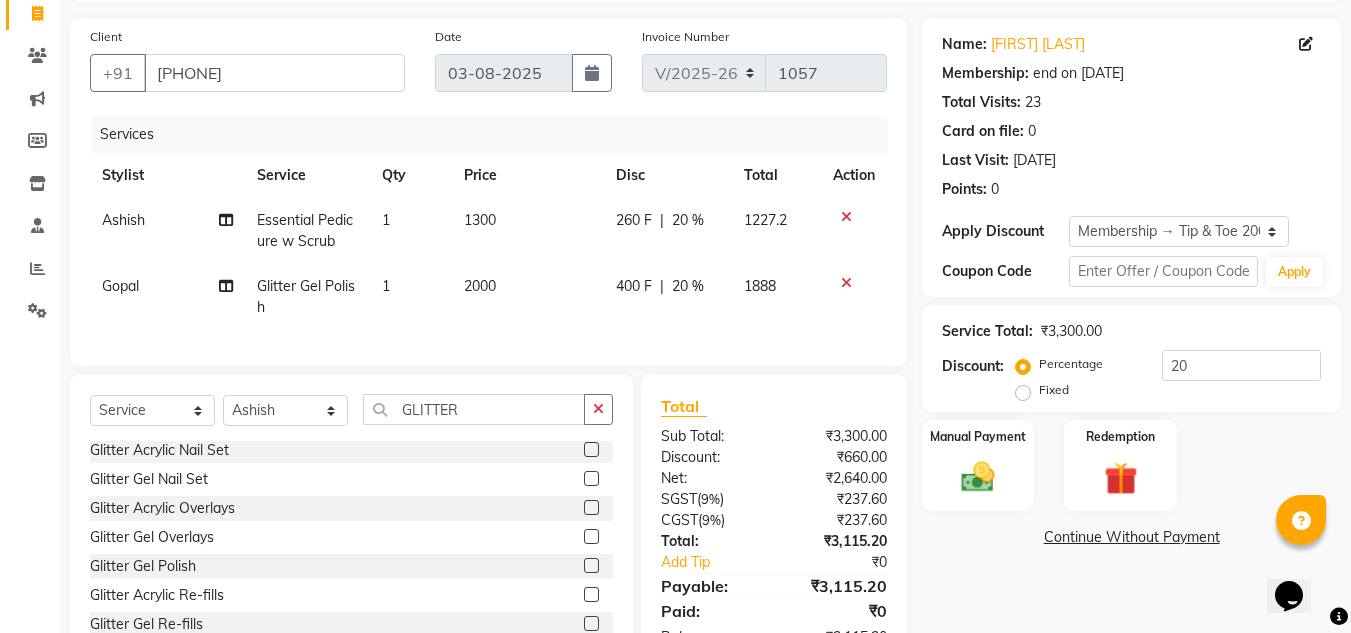 scroll, scrollTop: 0, scrollLeft: 0, axis: both 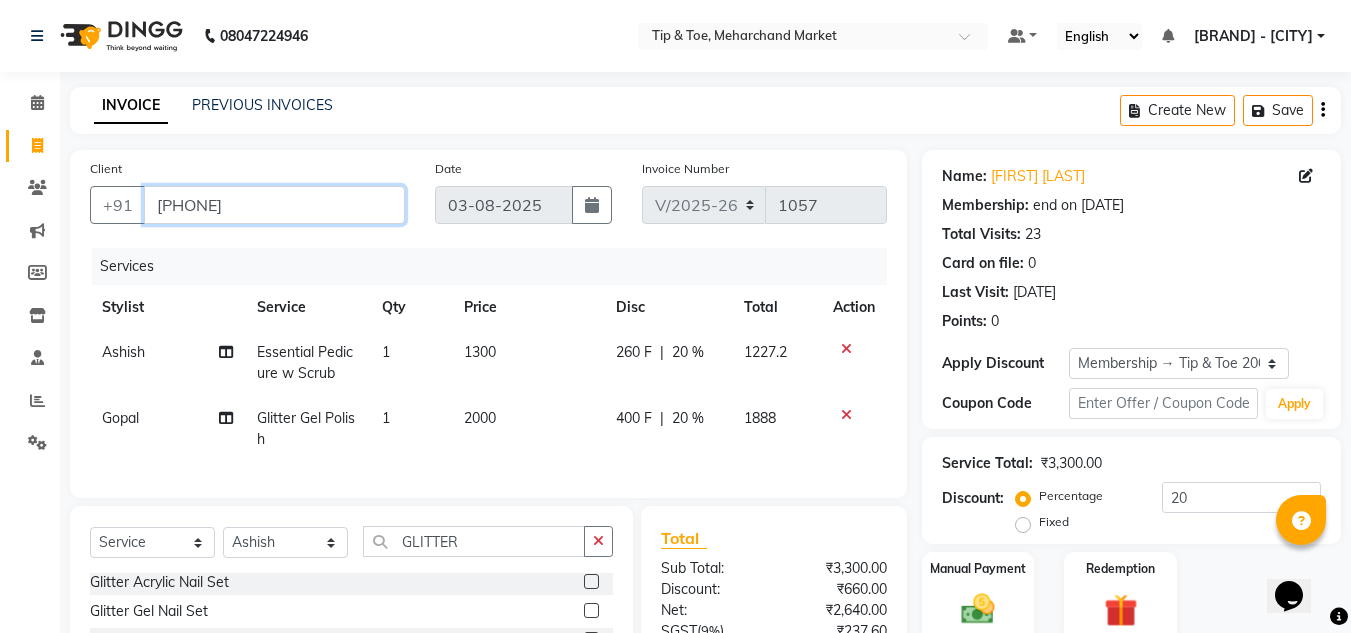 click on "[PHONE]" at bounding box center [274, 205] 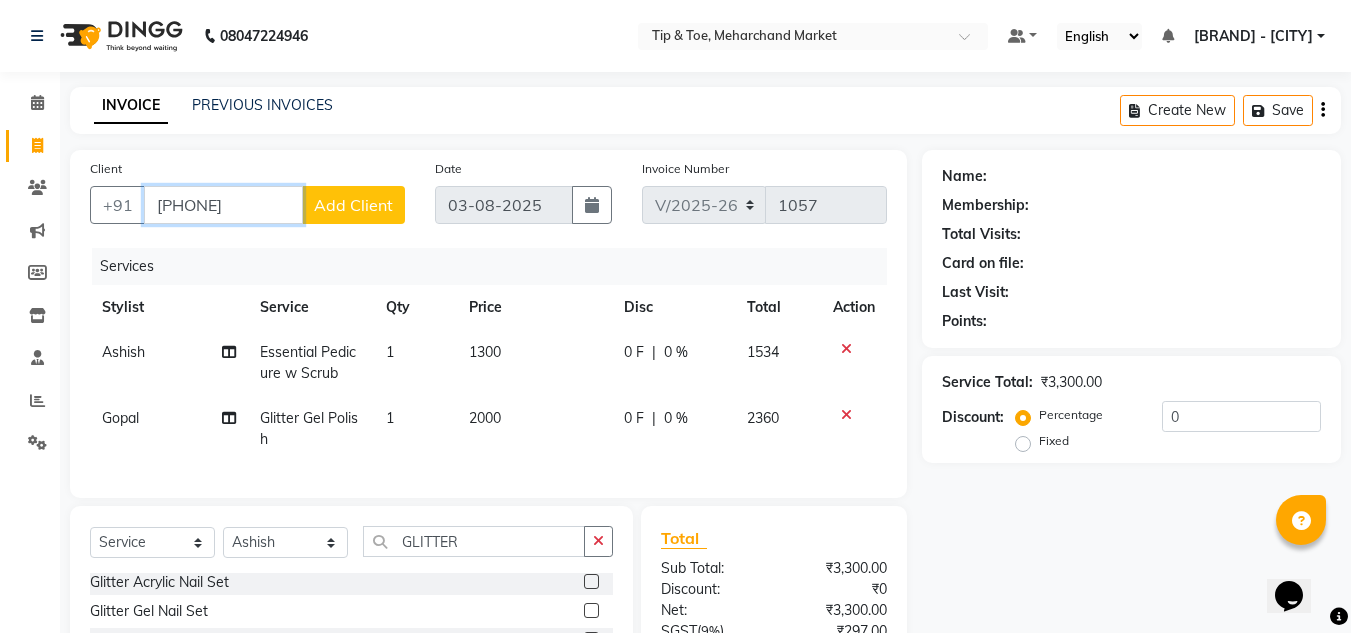 type on "[PHONE]" 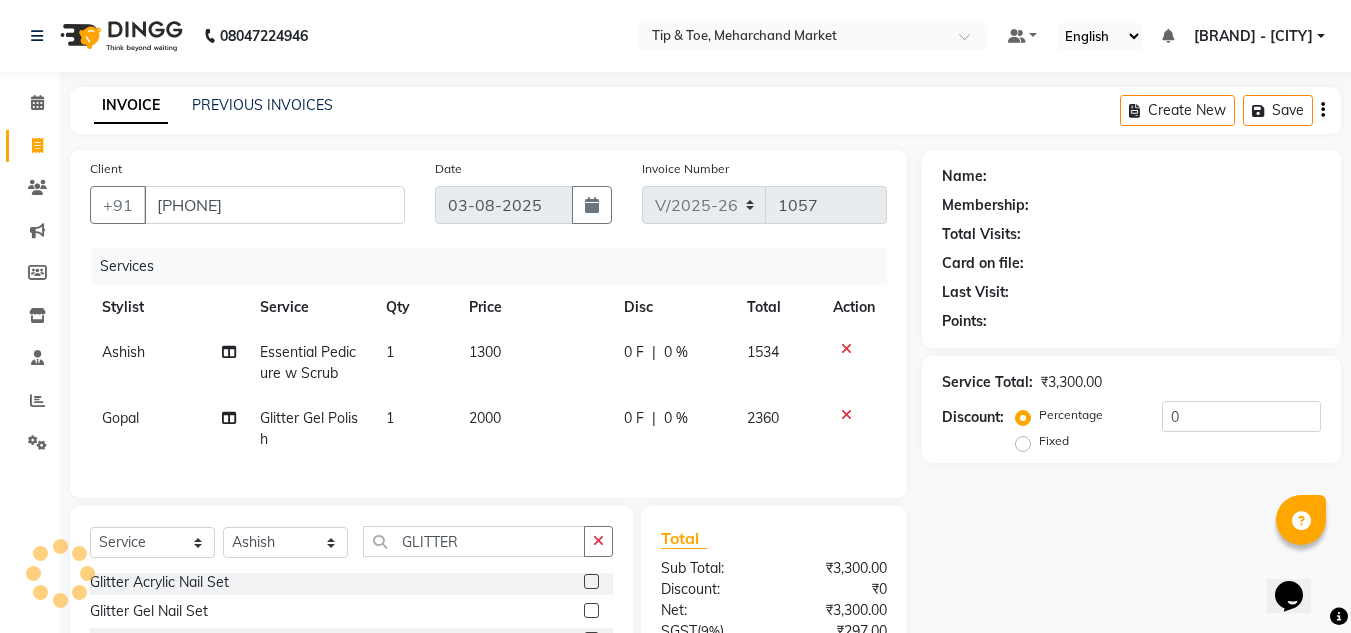 select on "1: Object" 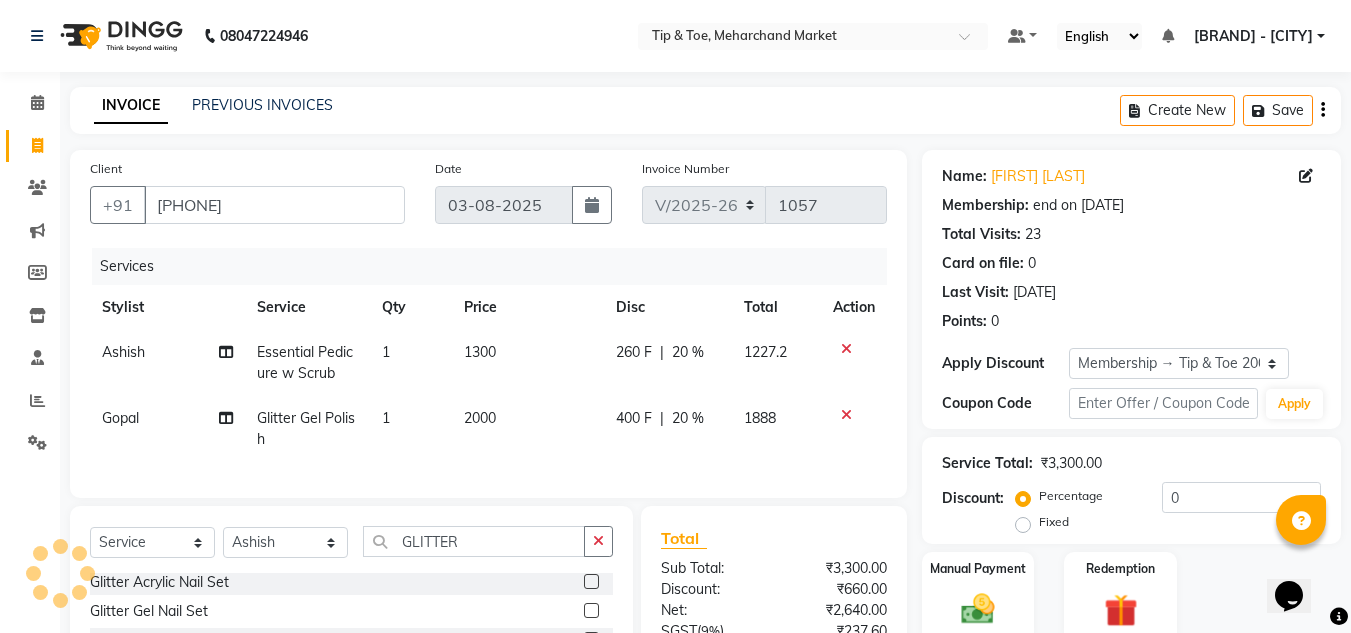 type on "20" 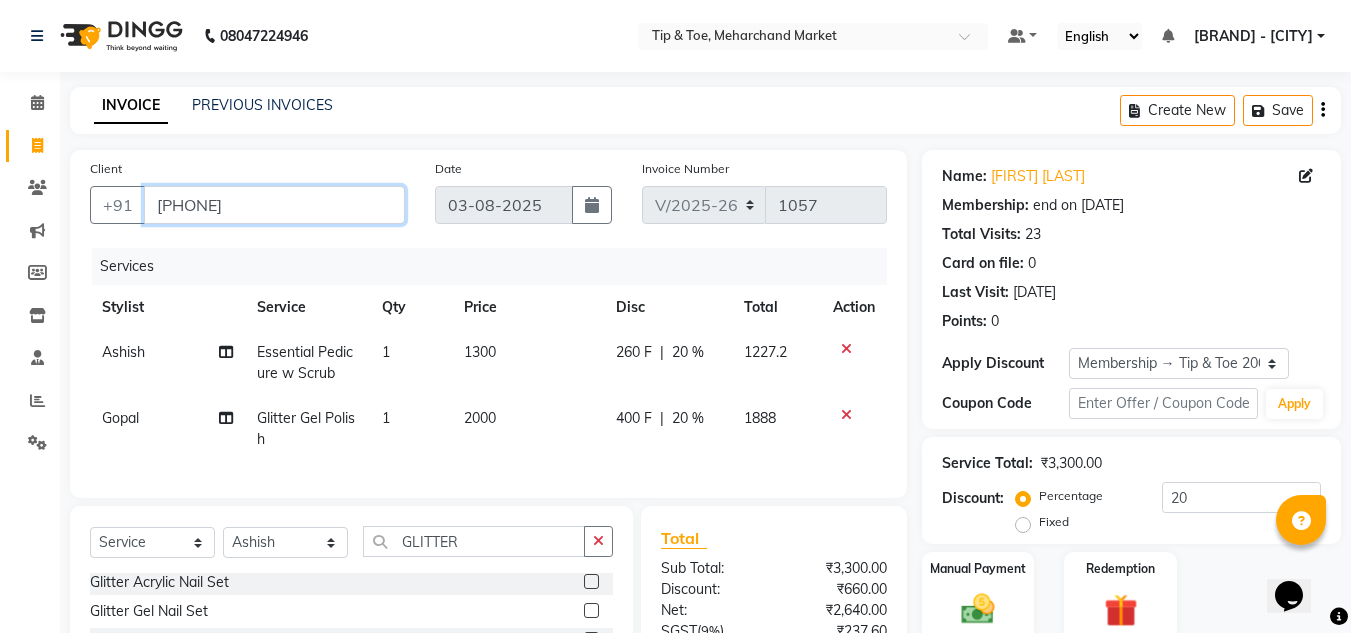 click on "[PHONE]" at bounding box center [274, 205] 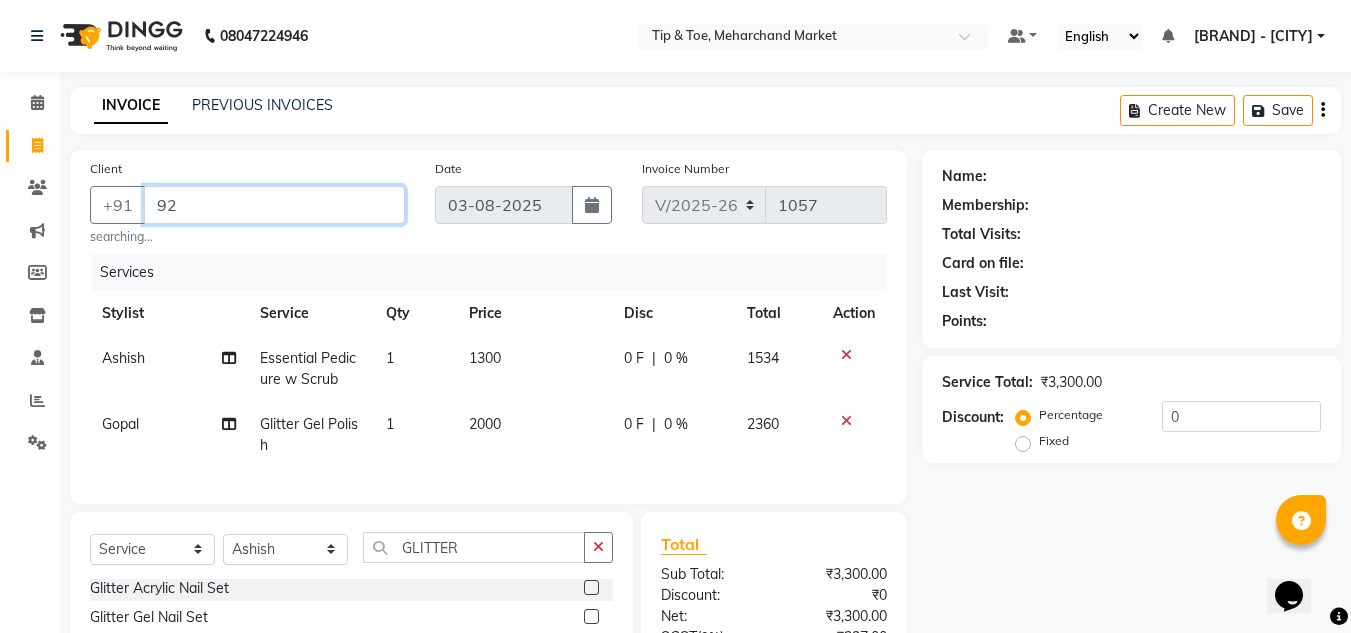 type on "9" 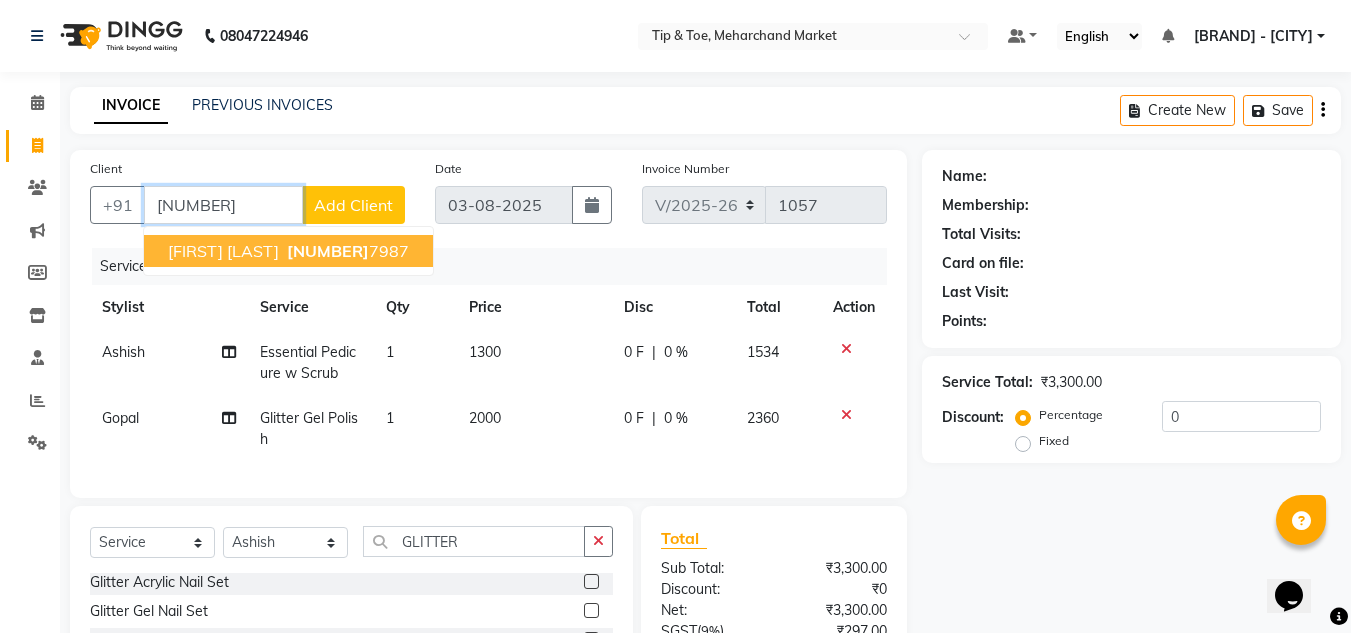 click on "[NUMBER]" at bounding box center [346, 251] 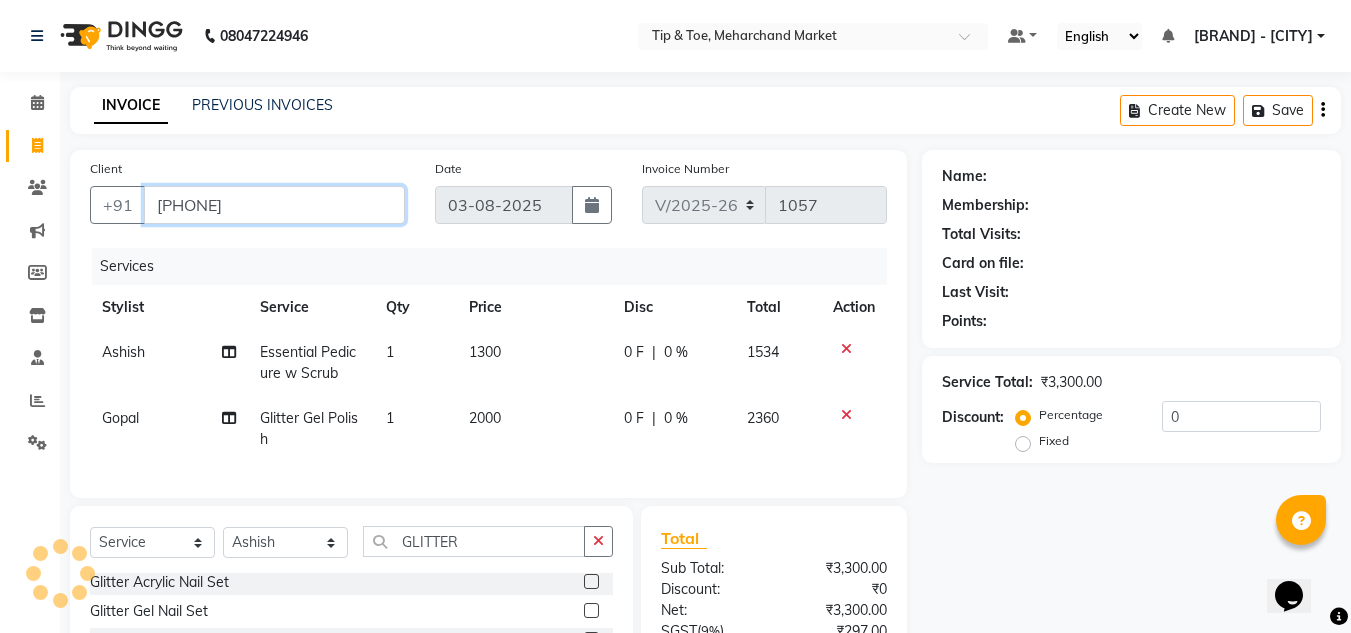 type on "[PHONE]" 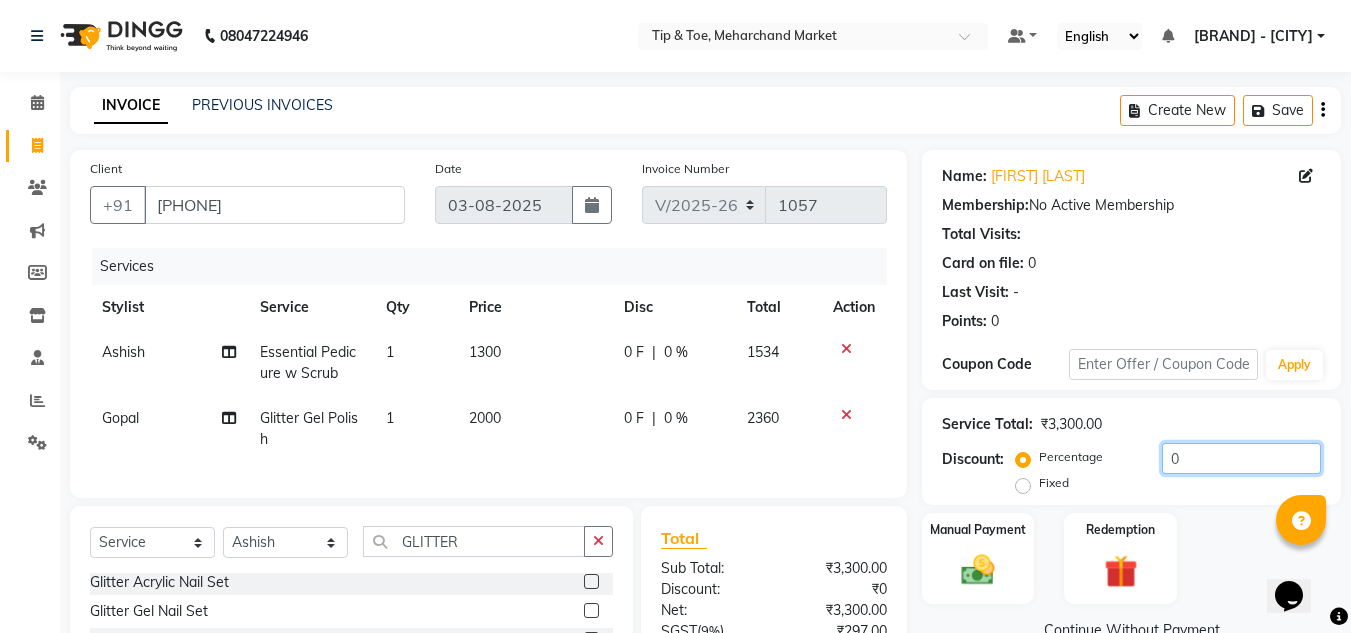 click on "0" 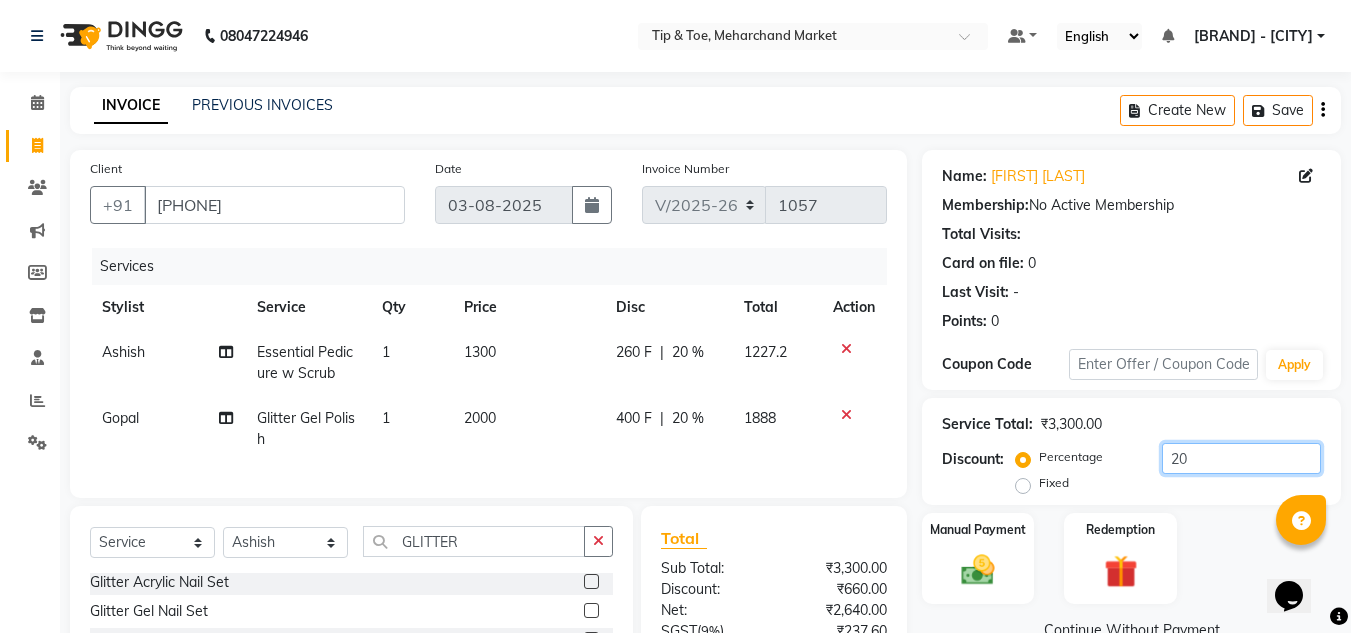 scroll, scrollTop: 213, scrollLeft: 0, axis: vertical 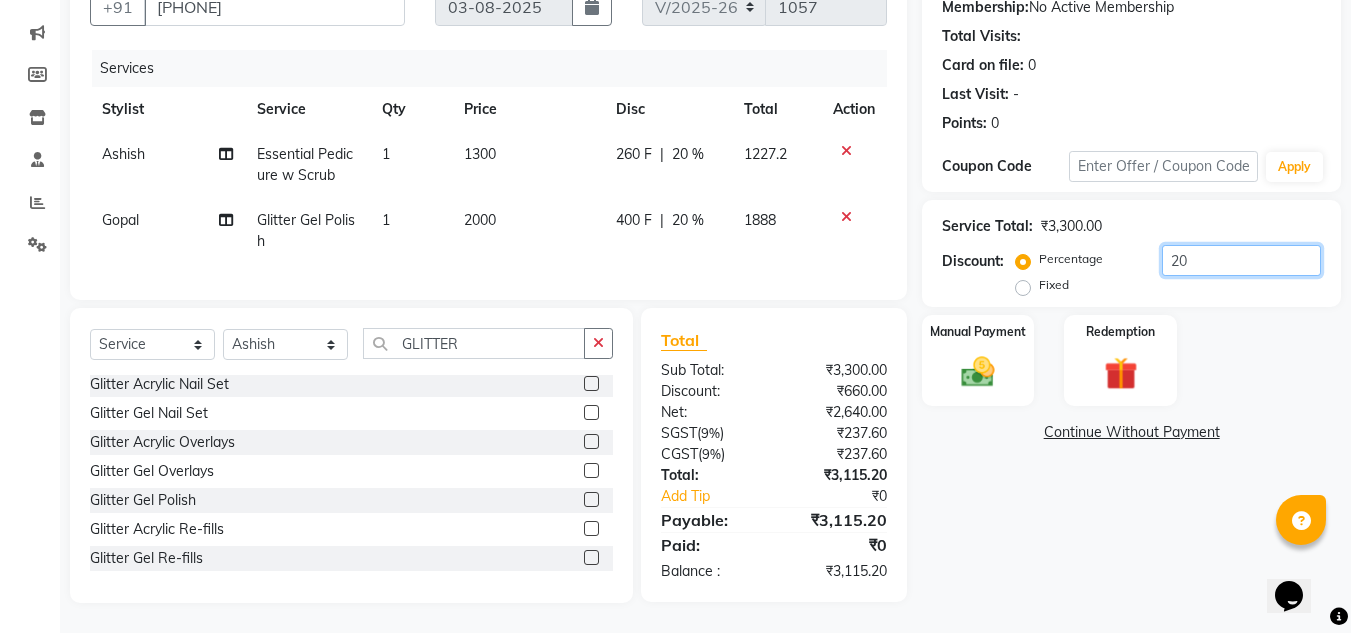 type on "20" 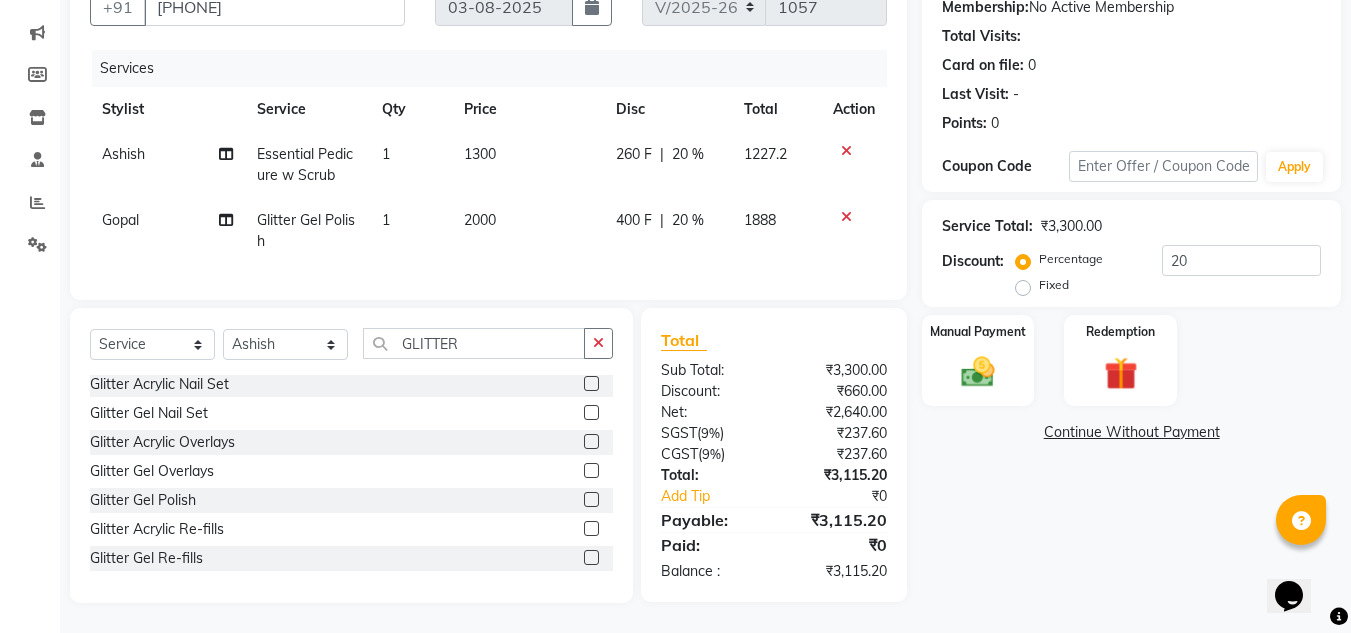 click on "Name: [FIRST] [LAST] Membership:  No Active Membership  Total Visits:   Card on file:  0 Last Visit:   - Points:   0  Coupon Code Apply Service Total:  ₹3,300.00  Discount:  Percentage   Fixed  20 Manual Payment Redemption  Continue Without Payment" 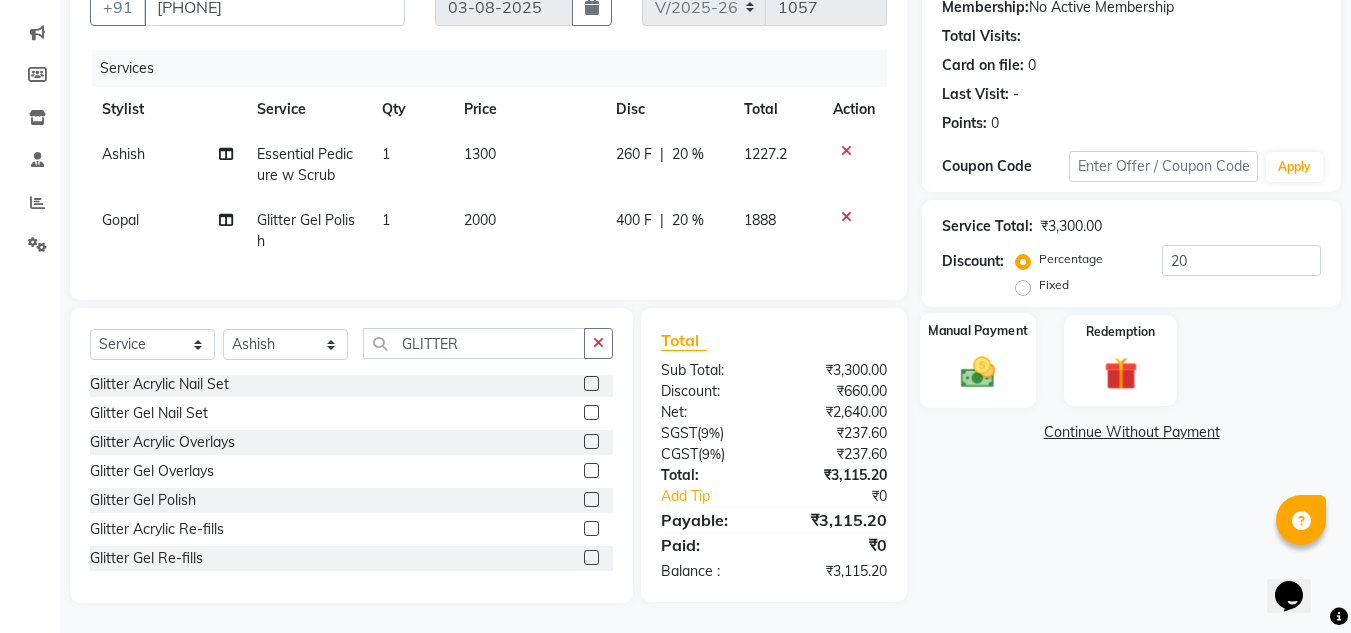 click on "Manual Payment" 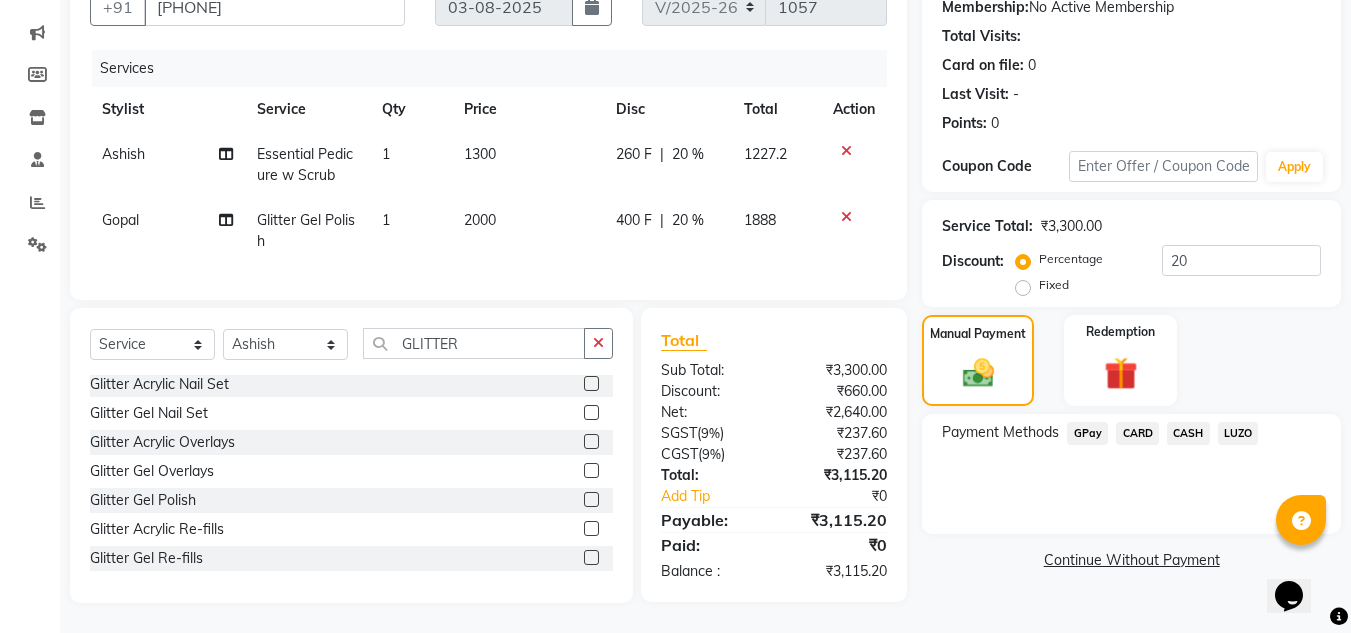 click on "CARD" 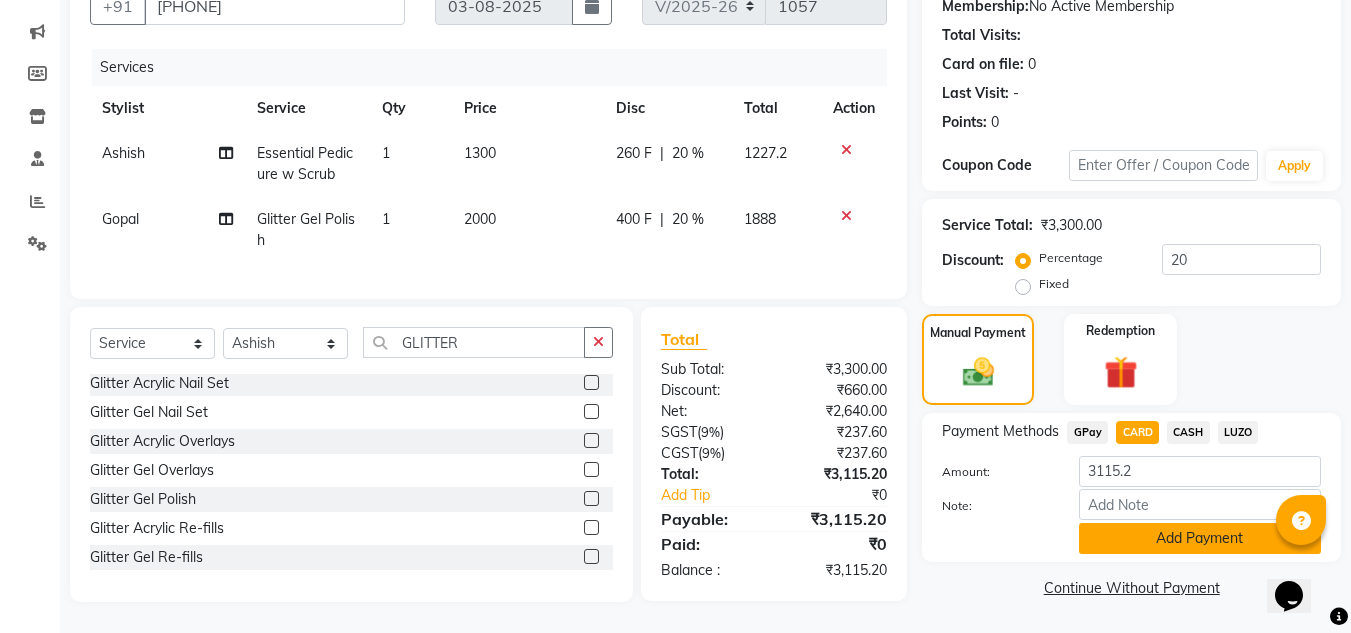 click on "Add Payment" 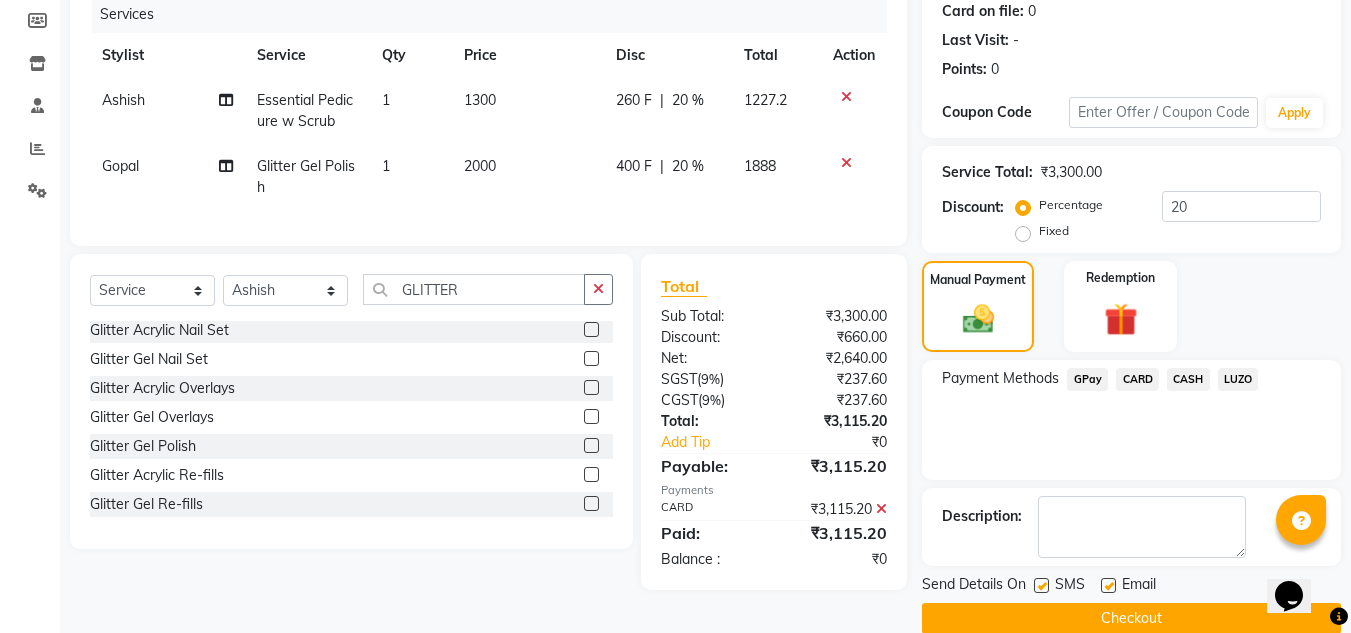 scroll, scrollTop: 283, scrollLeft: 0, axis: vertical 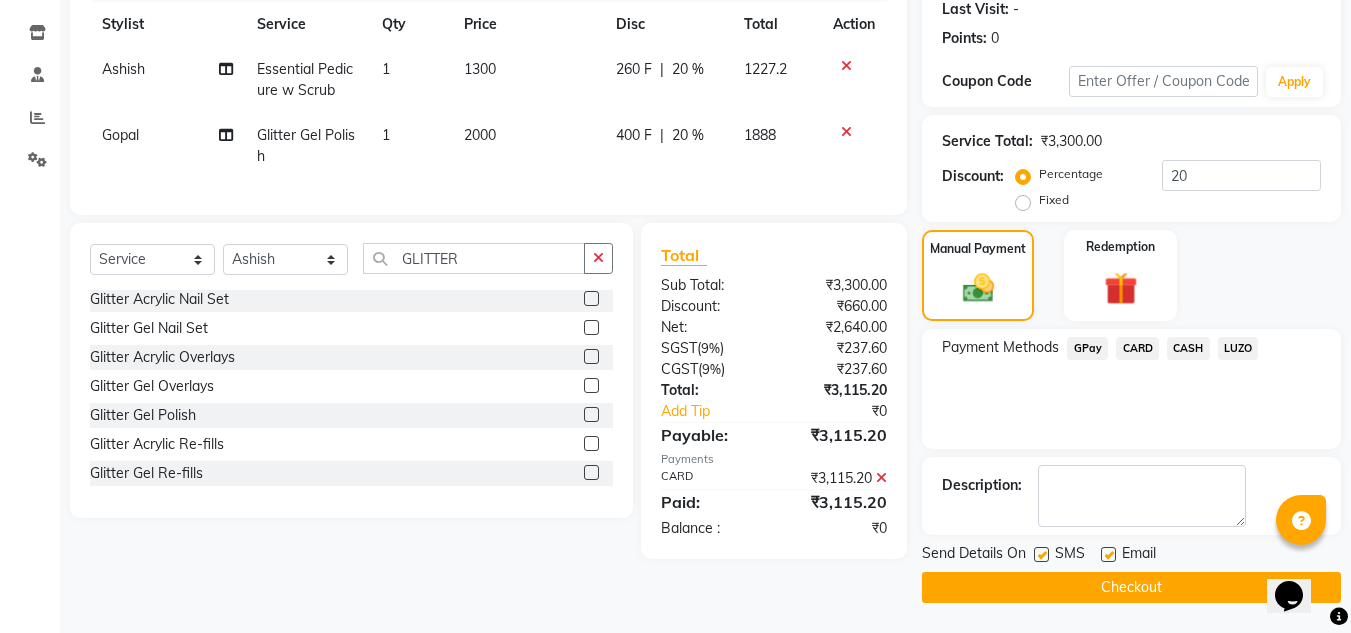 click on "Checkout" 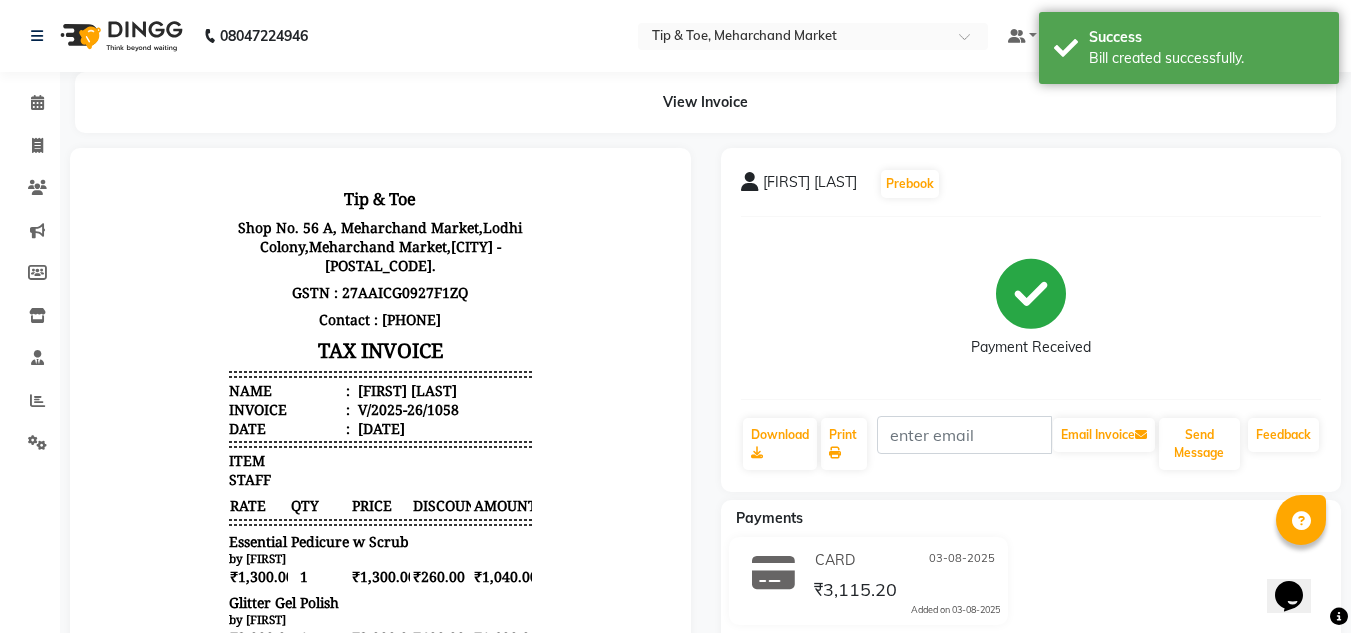 scroll, scrollTop: 0, scrollLeft: 0, axis: both 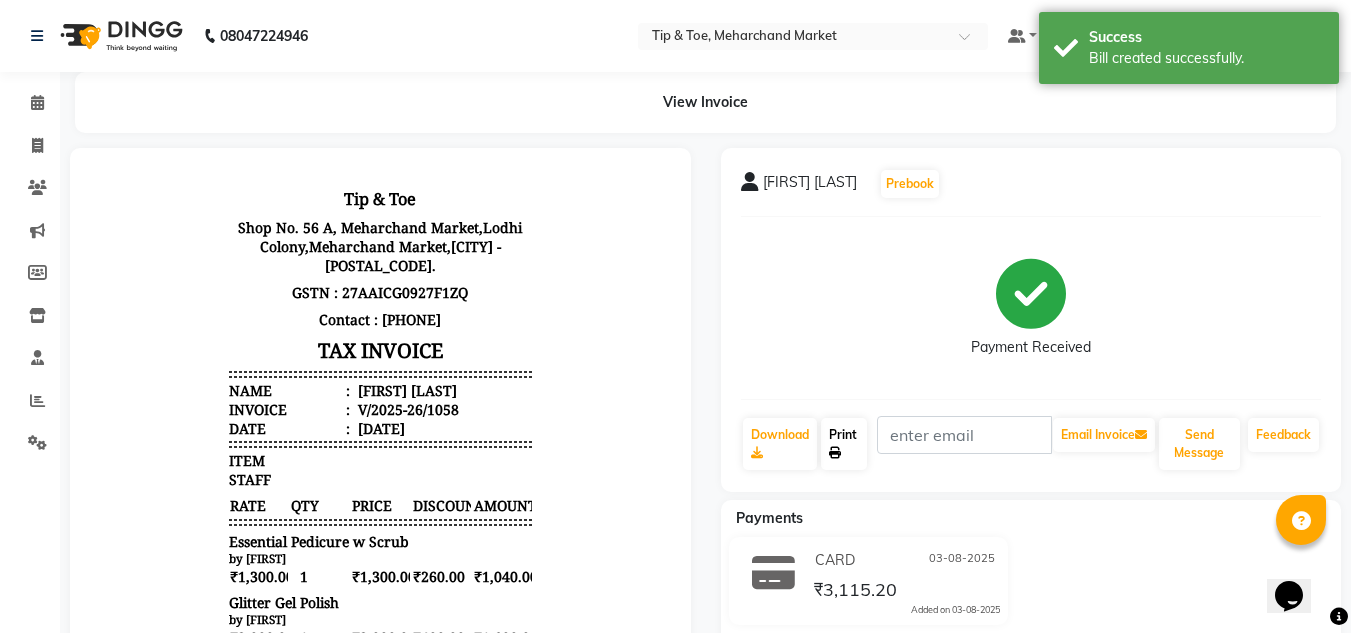 click on "Print" 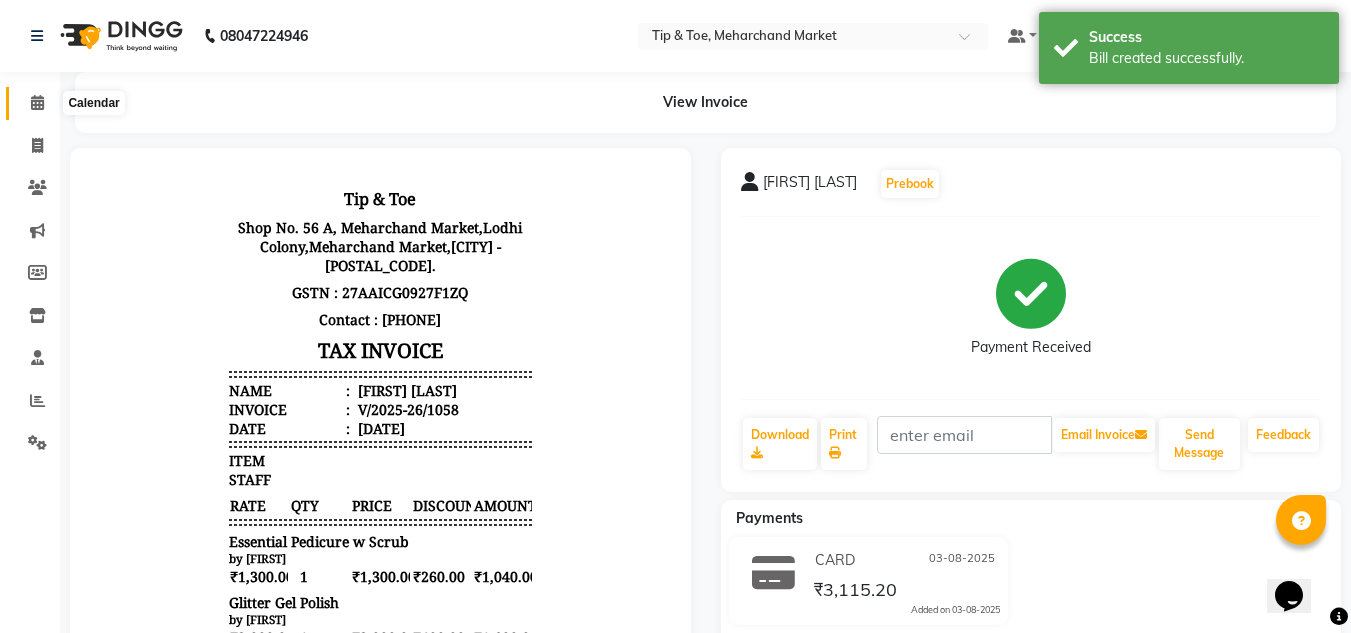 click 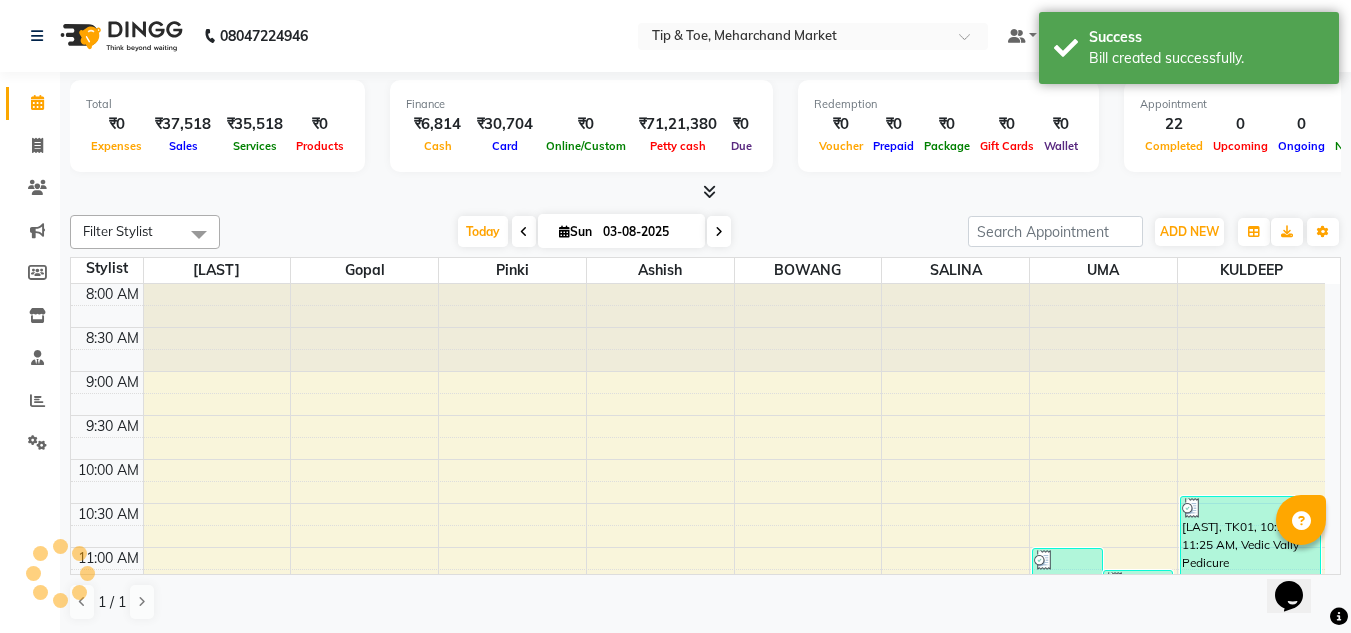 scroll, scrollTop: 0, scrollLeft: 0, axis: both 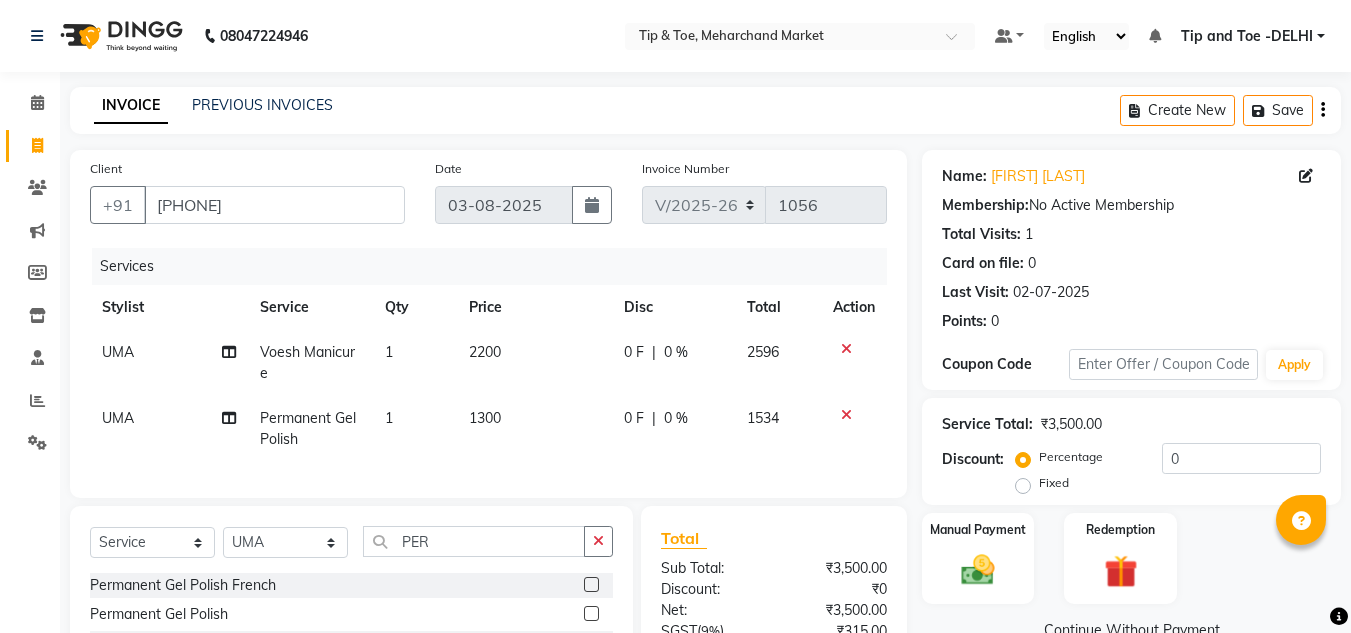 select on "5940" 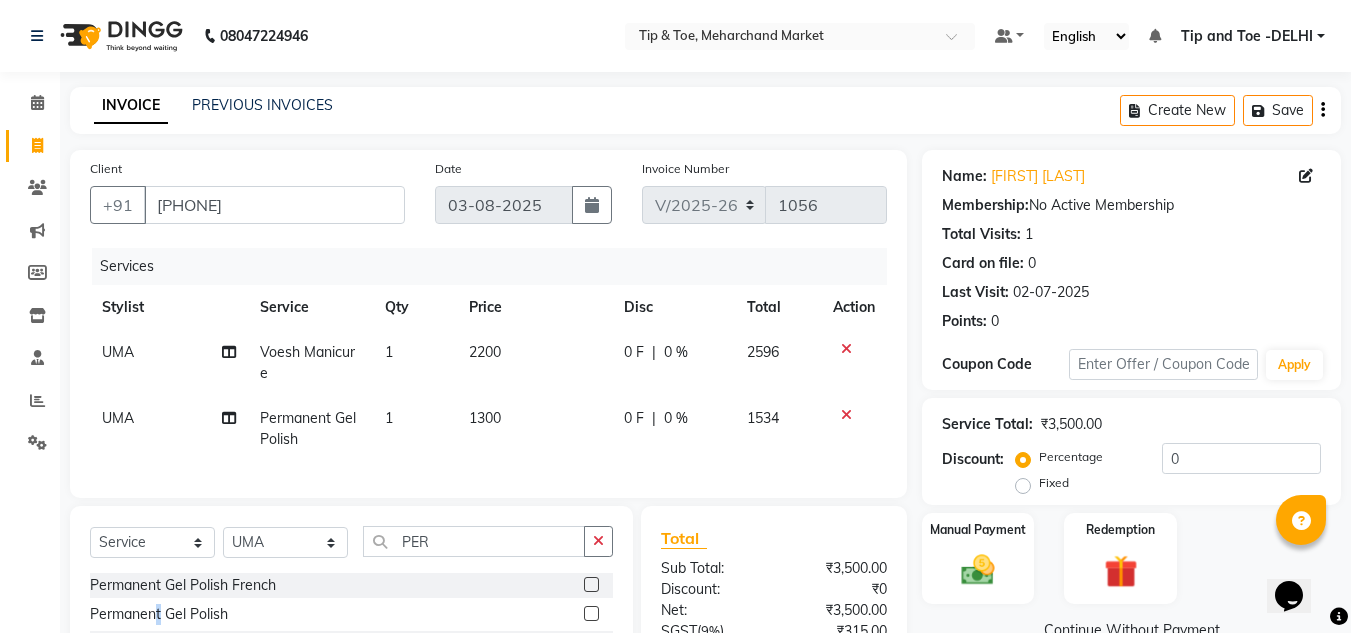 scroll, scrollTop: 0, scrollLeft: 0, axis: both 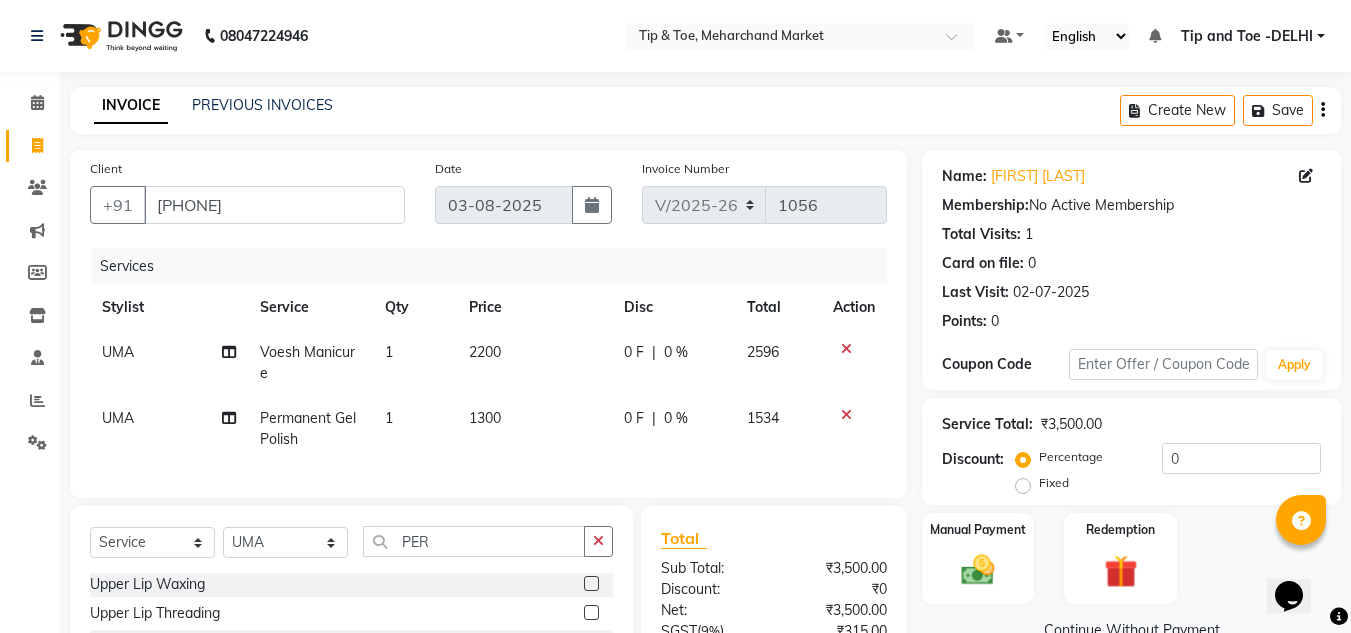 click on "1300" 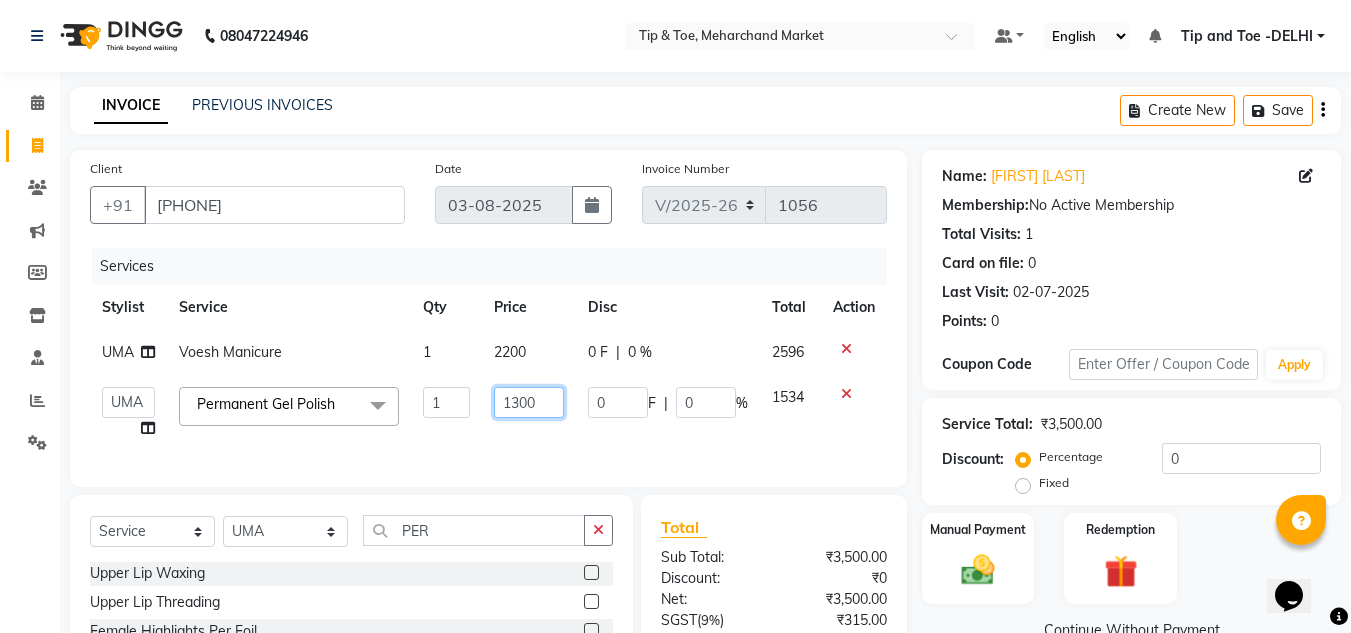 click on "1300" 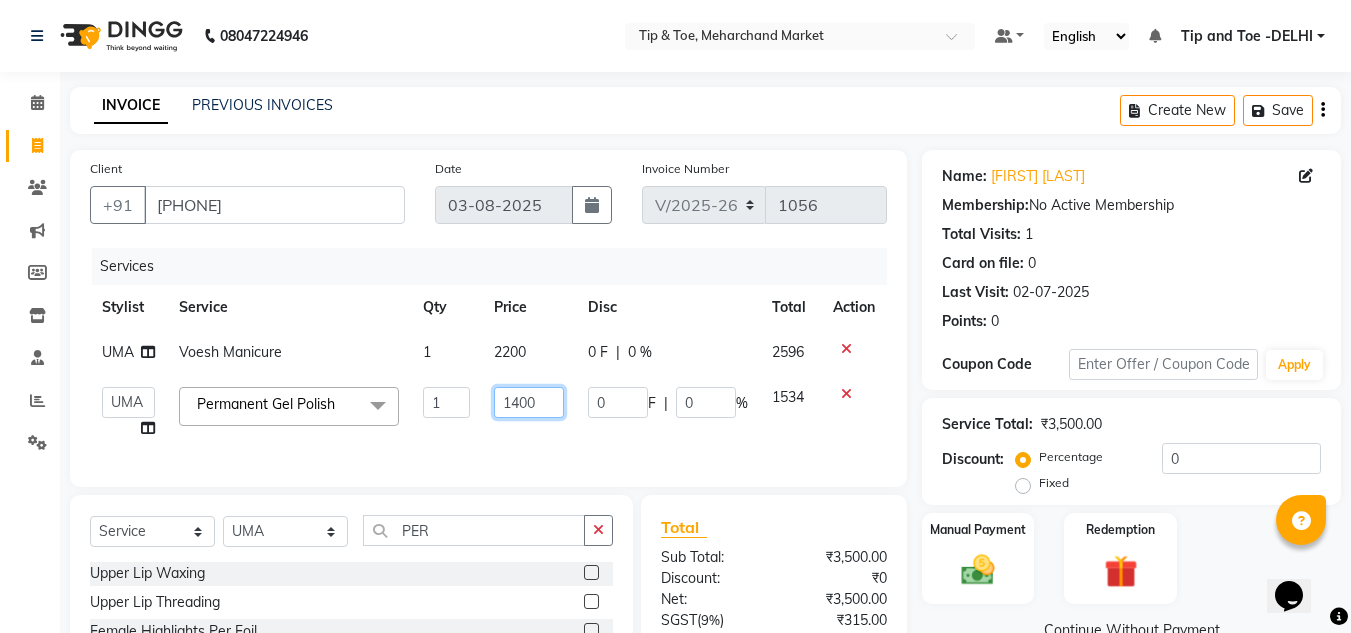 scroll, scrollTop: 202, scrollLeft: 0, axis: vertical 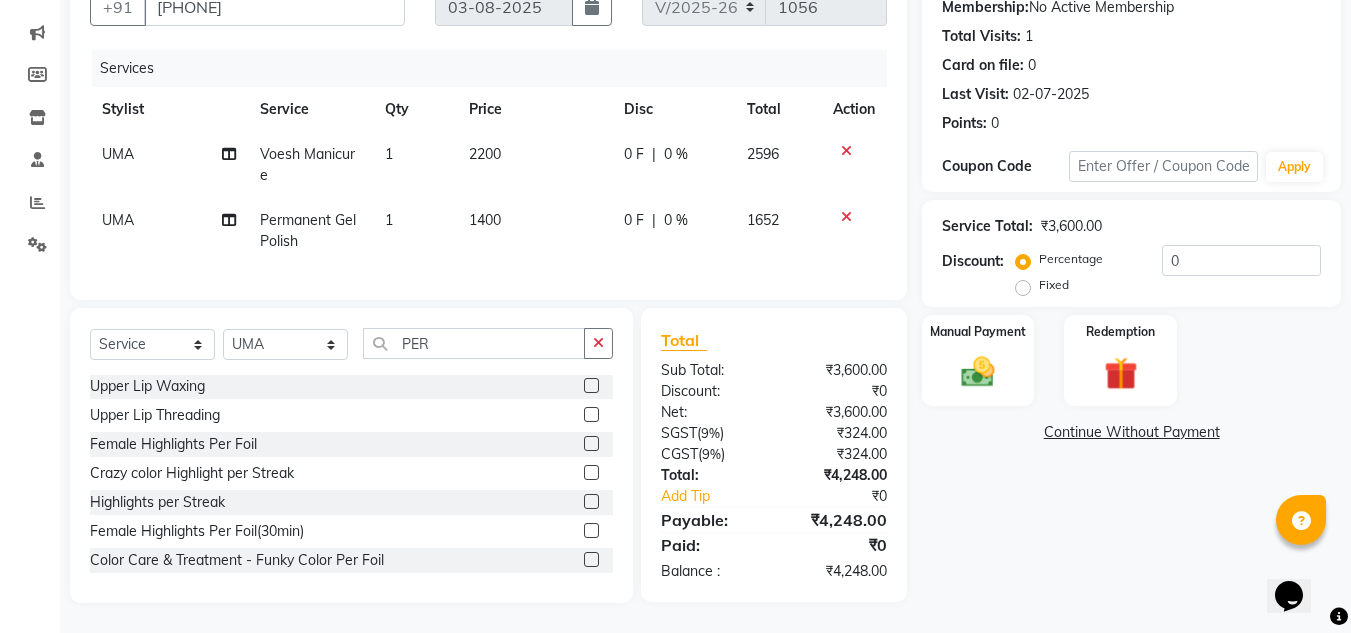 click on "Name: Naomi Ueyama Membership:  No Active Membership  Total Visits:  1 Card on file:  0 Last Visit:   02-07-2025 Points:   0  Coupon Code Apply Service Total:  ₹3,600.00  Discount:  Percentage   Fixed  0 Manual Payment Redemption  Continue Without Payment" 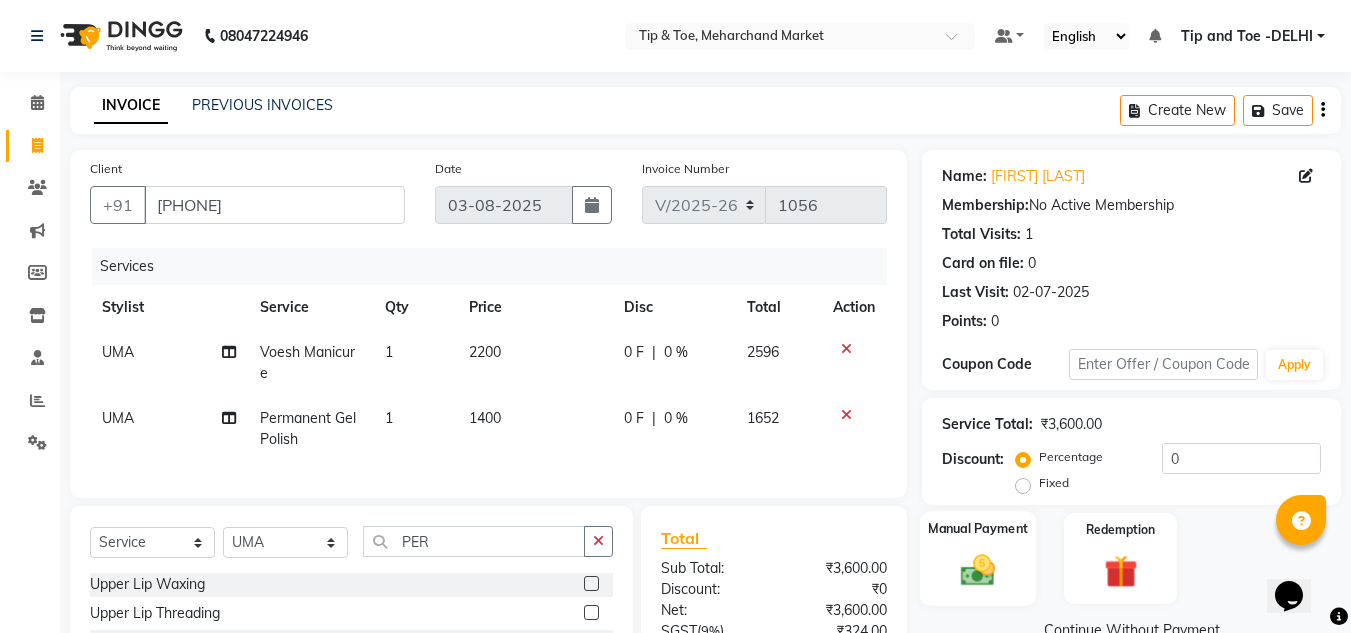 scroll, scrollTop: 200, scrollLeft: 0, axis: vertical 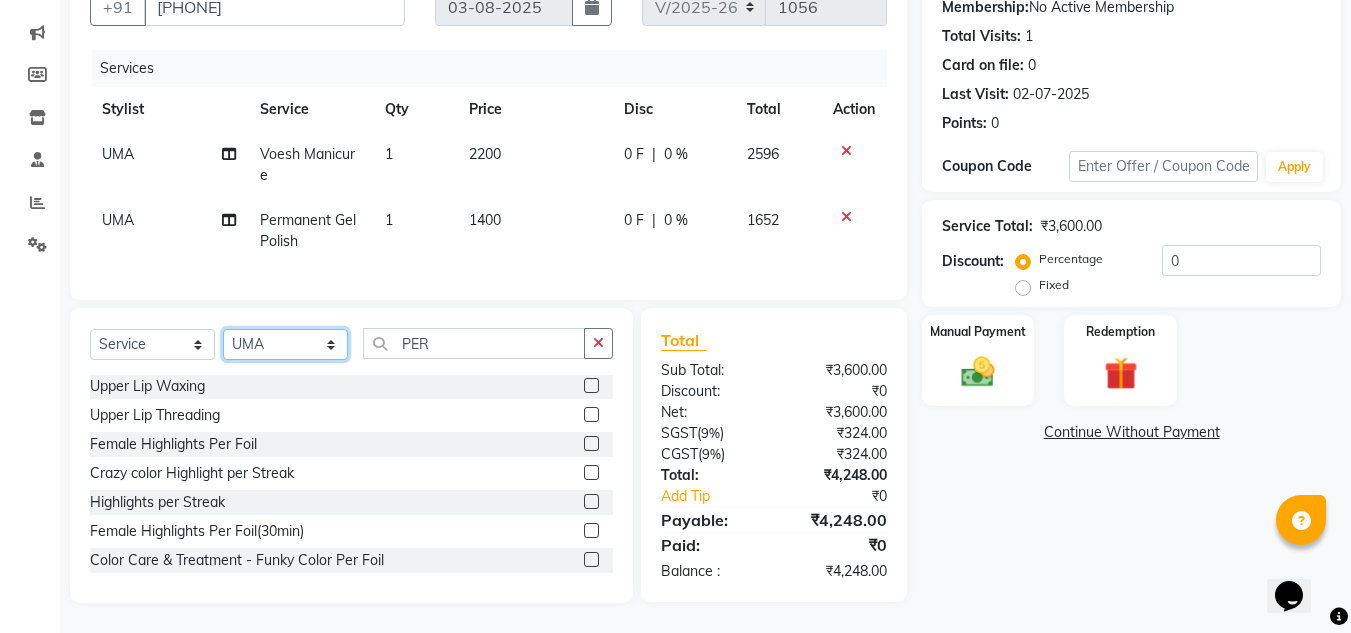 click on "Select Stylist [FIRST] BOWANG Delhi branch login [FIRST] [FIRST] [FIRST] [FIRST] [FIRST] [FIRST]" 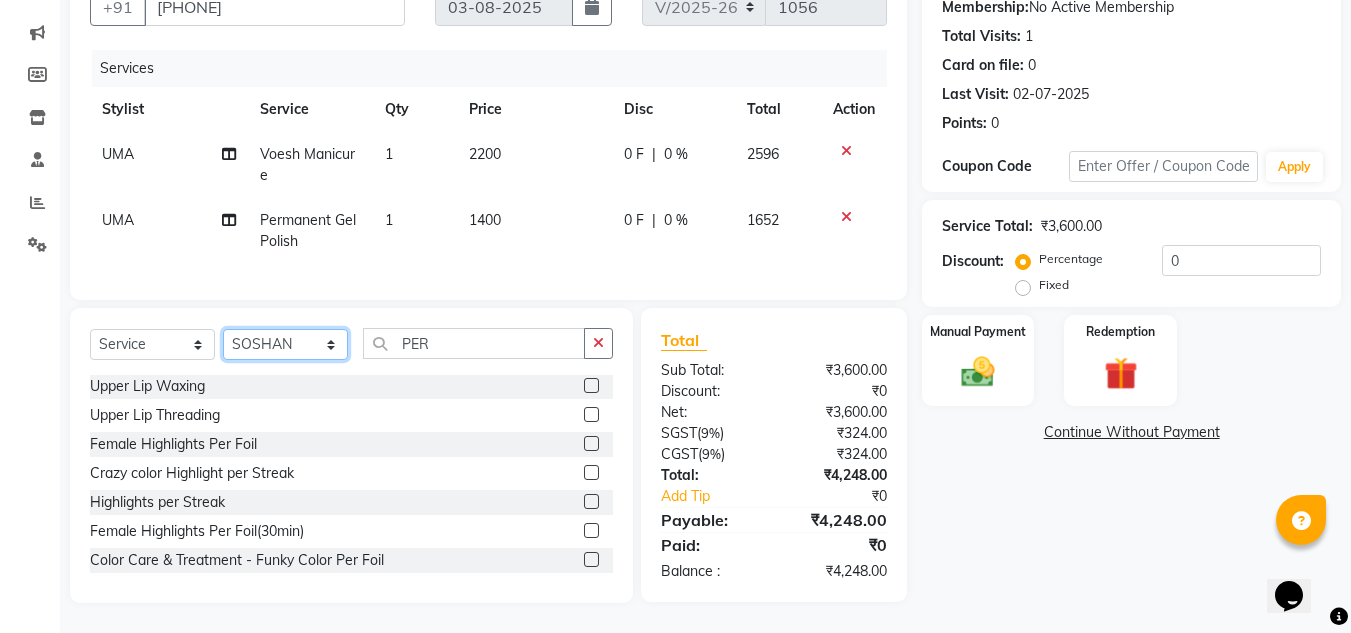 click on "Select Stylist [FIRST] BOWANG Delhi branch login [FIRST] [FIRST] [FIRST] [FIRST] [FIRST] [FIRST]" 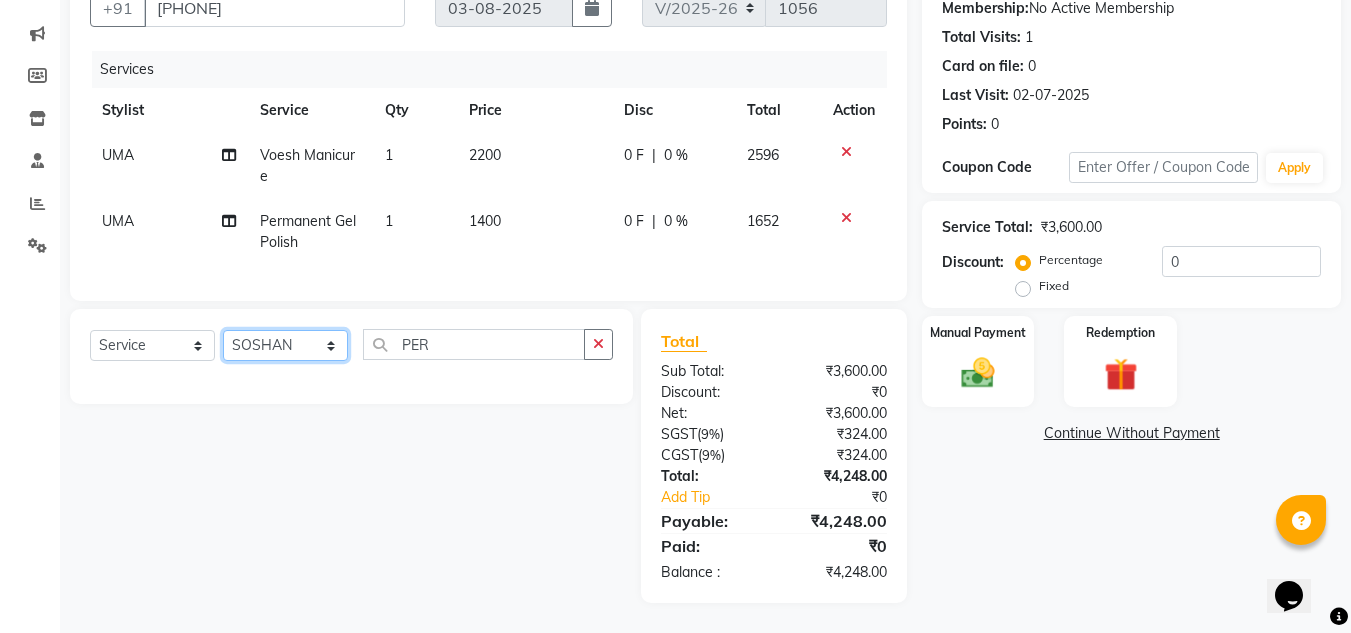 scroll, scrollTop: 0, scrollLeft: 0, axis: both 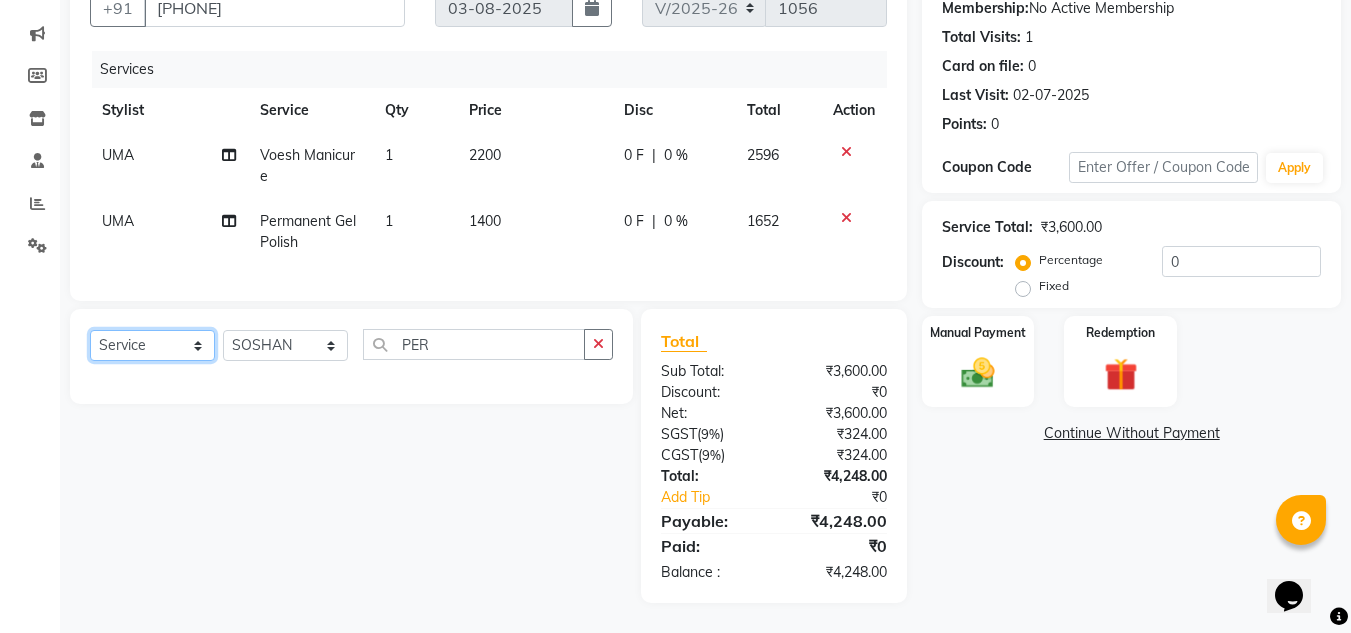 click on "Select  Service  Product  Membership  Package Voucher Prepaid Gift Card" 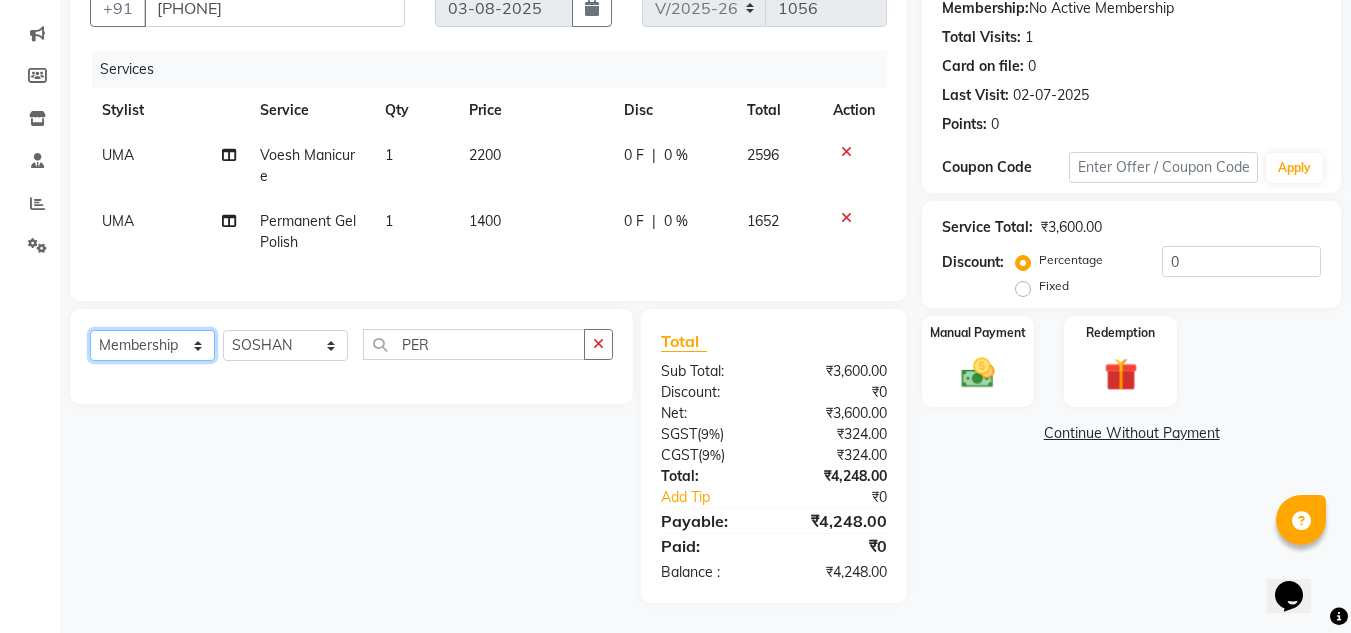click on "Select  Service  Product  Membership  Package Voucher Prepaid Gift Card" 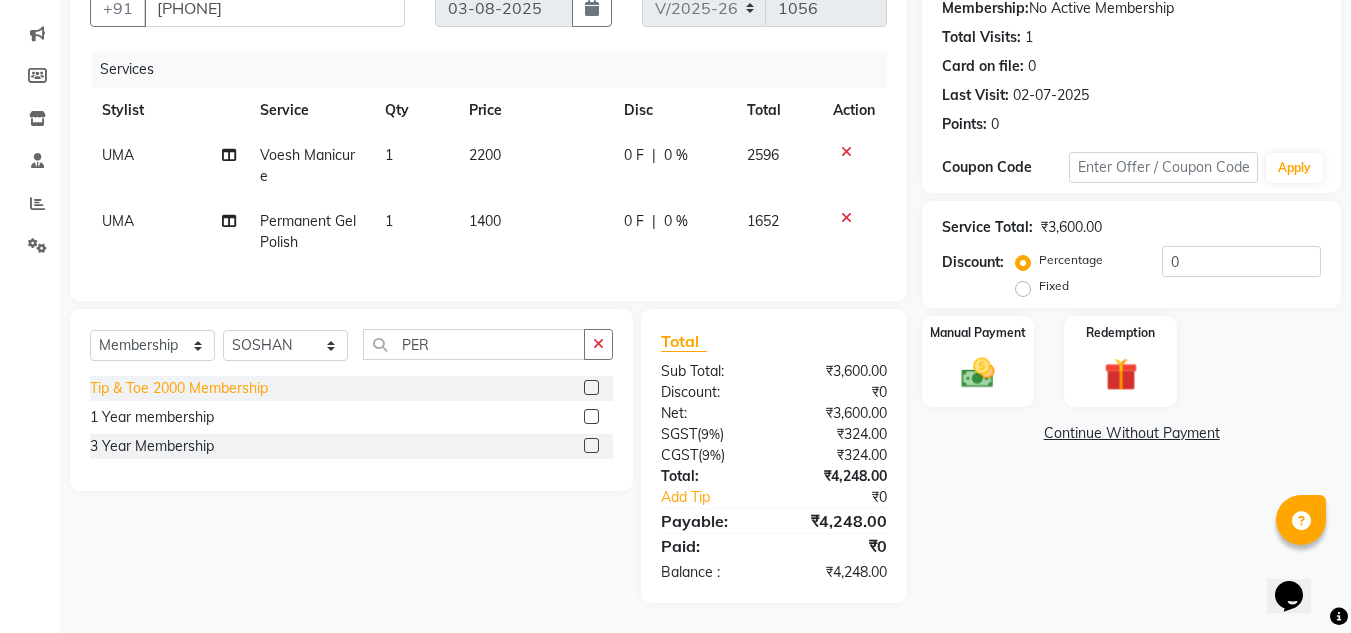 click on "Tip & Toe 2000 Membership" 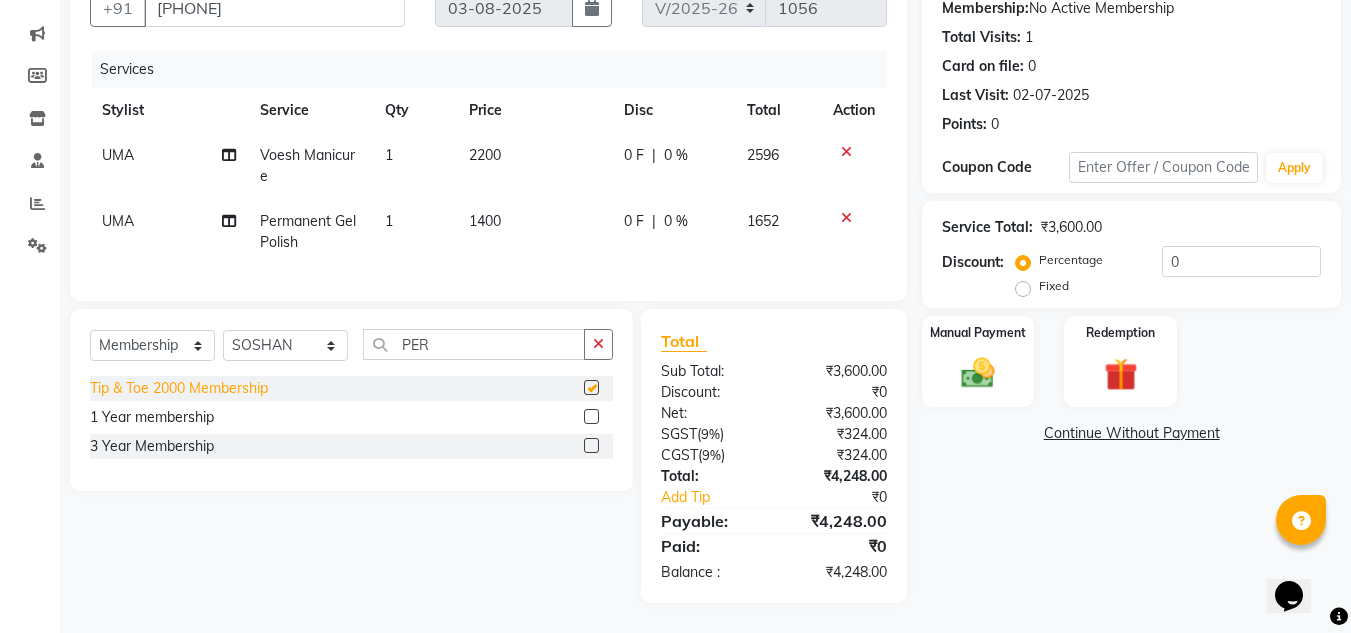 select on "select" 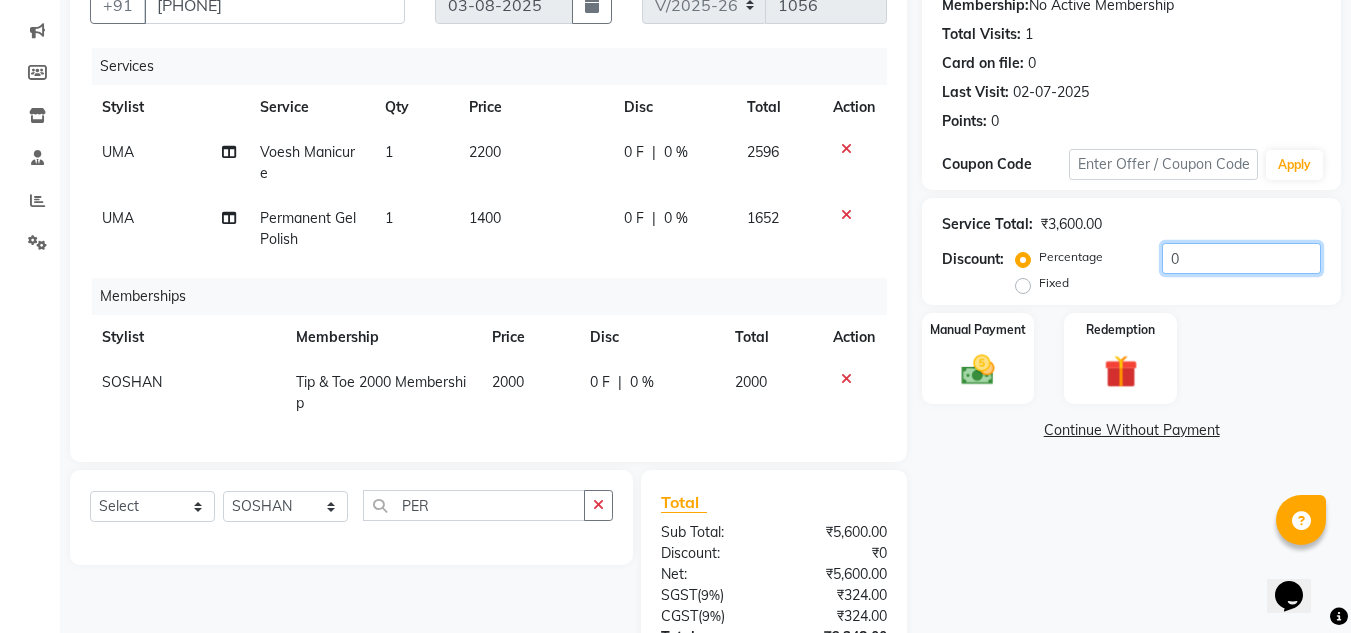 click on "0" 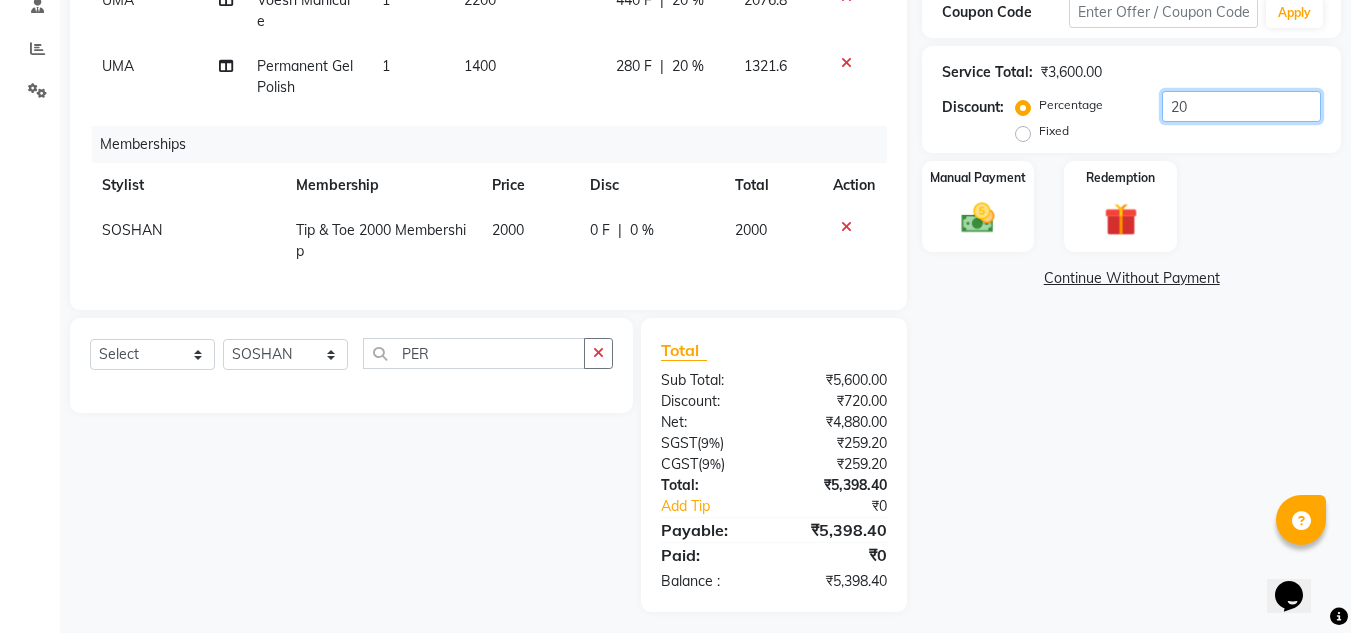scroll, scrollTop: 376, scrollLeft: 0, axis: vertical 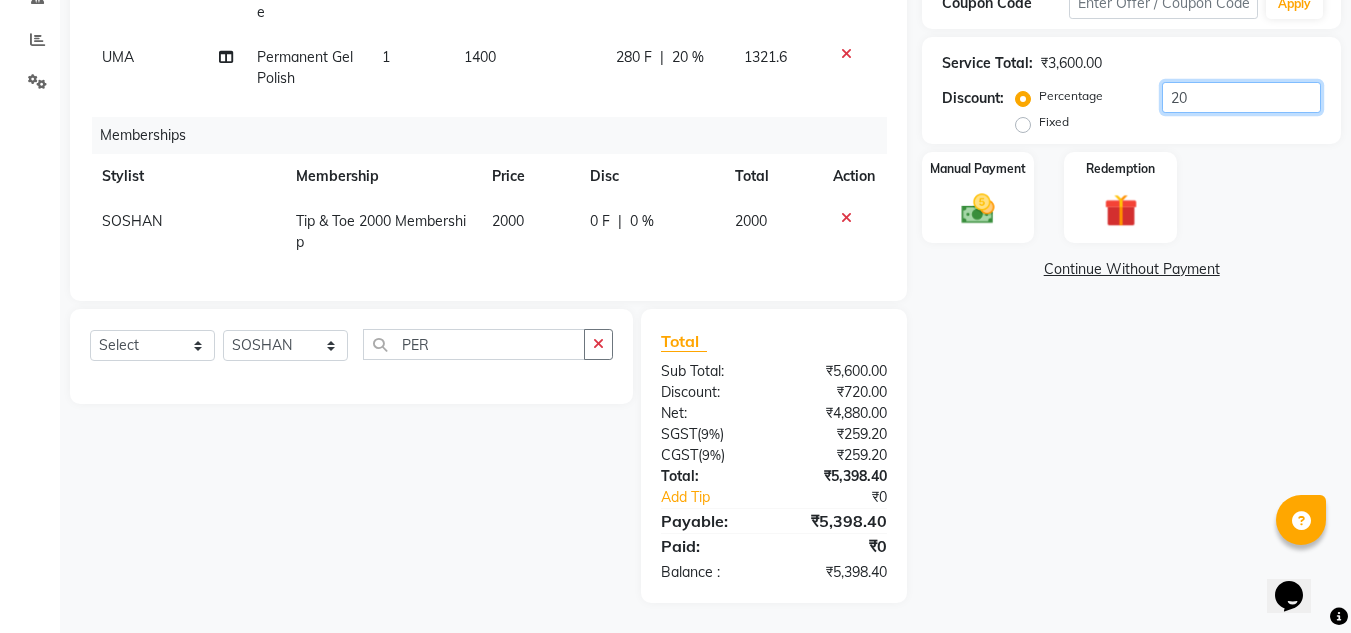 type on "20" 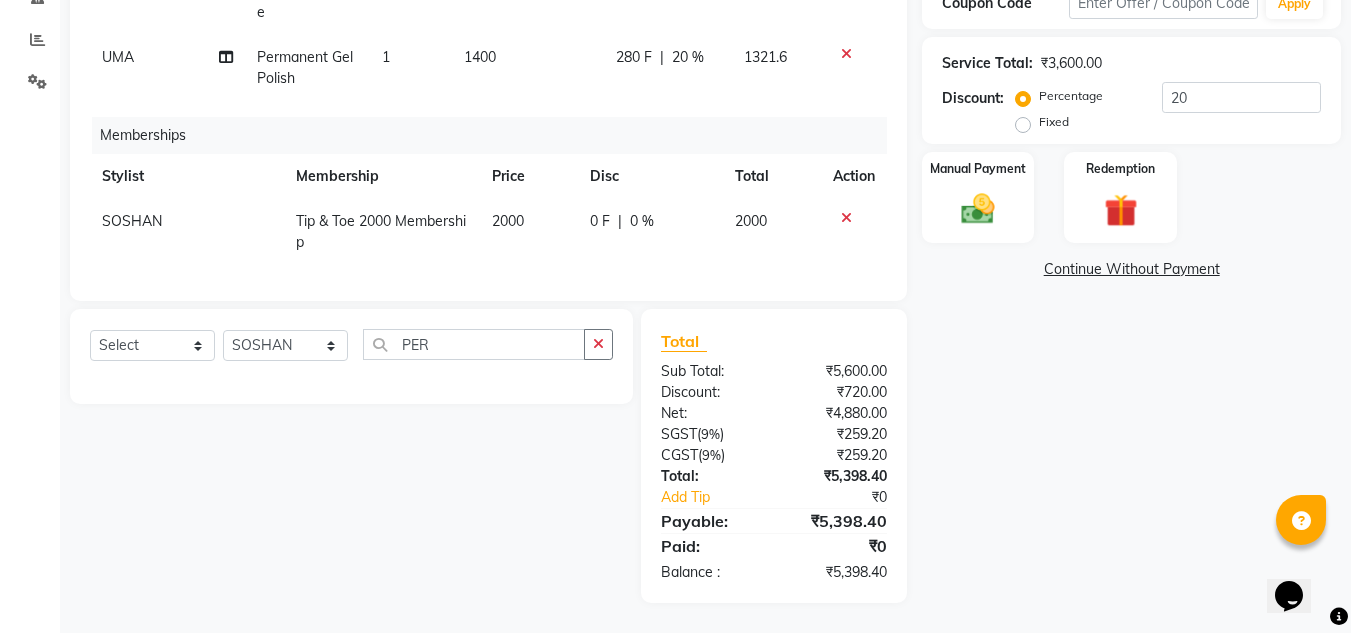 click on "Name: Naomi Ueyama Membership:  No Active Membership  Total Visits:  1 Card on file:  0 Last Visit:   02-07-2025 Points:   0  Coupon Code Apply Service Total:  ₹3,600.00  Discount:  Percentage   Fixed  20 Manual Payment Redemption  Continue Without Payment" 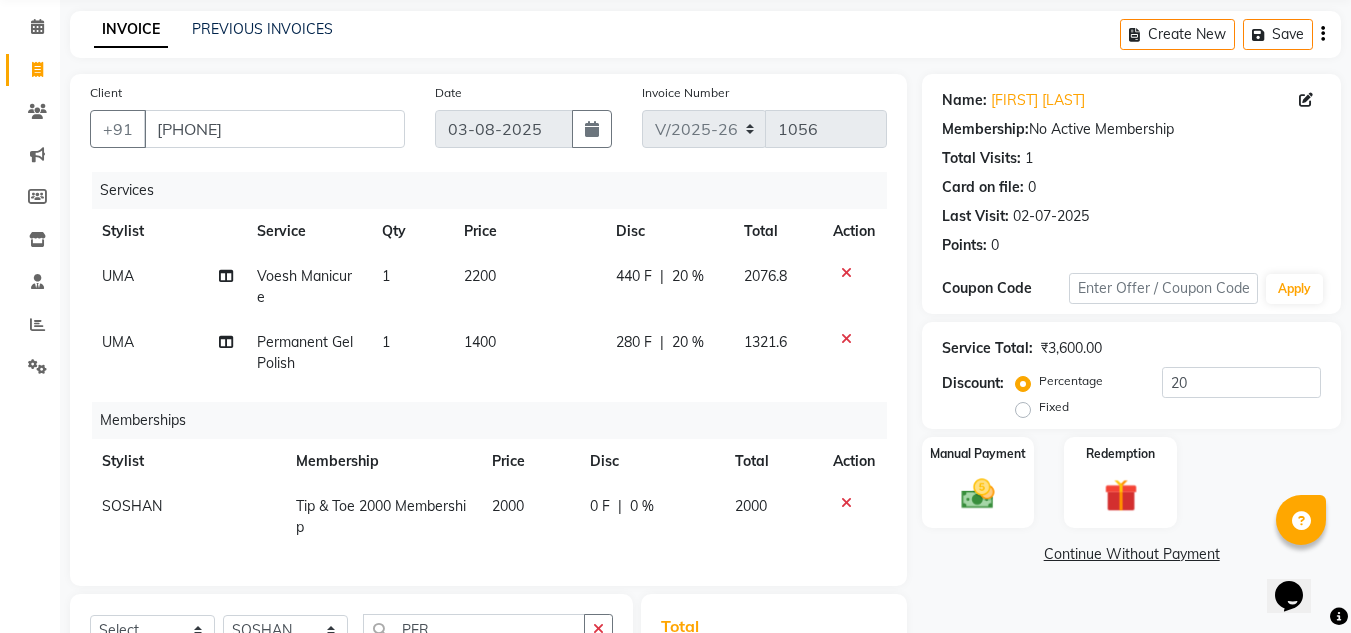 scroll, scrollTop: 376, scrollLeft: 0, axis: vertical 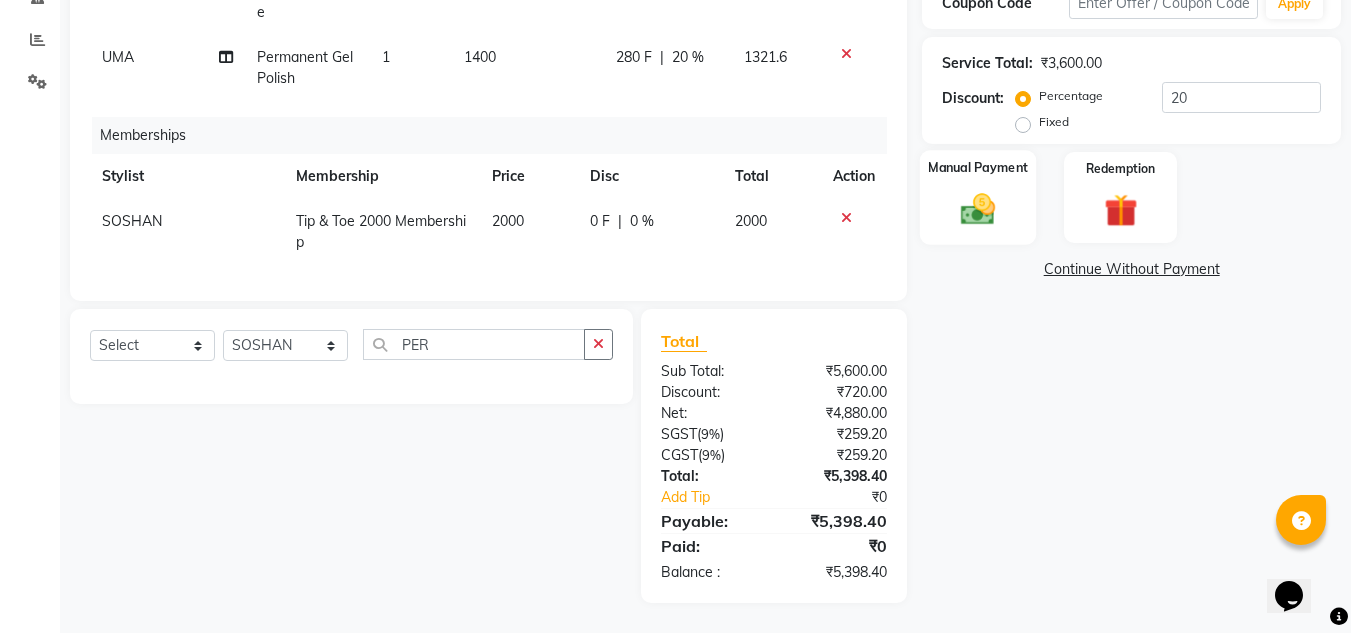 click on "Manual Payment" 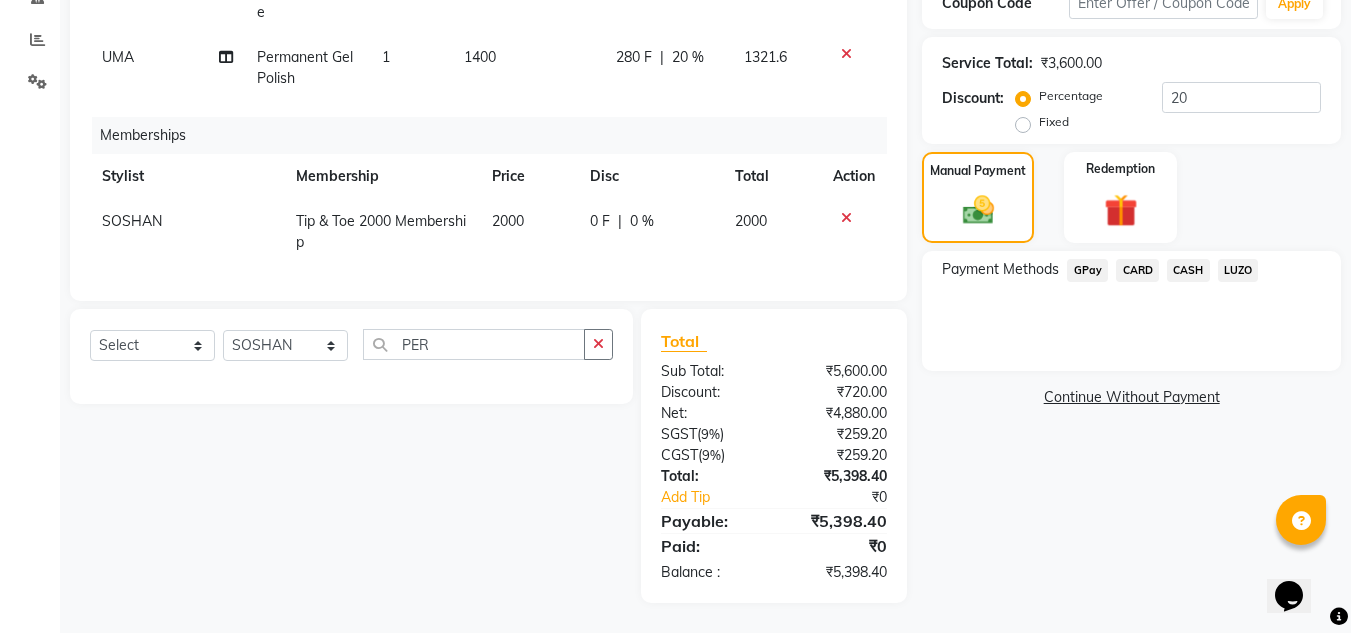 click on "CASH" 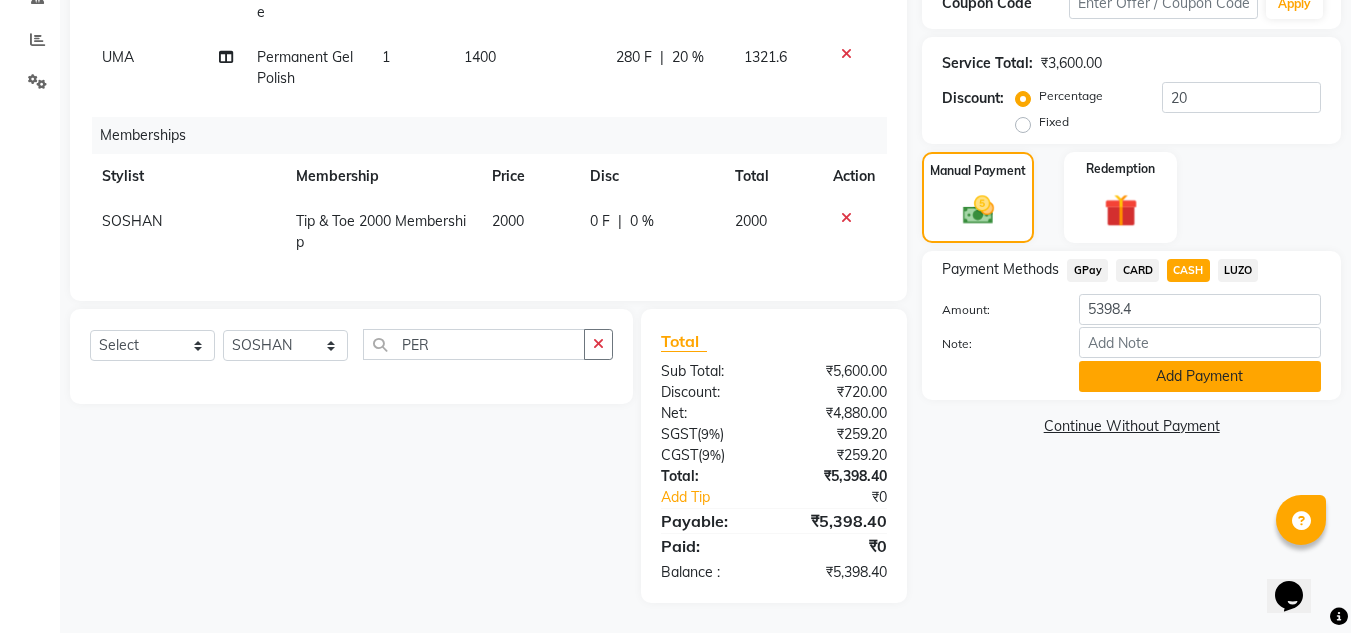 click on "Add Payment" 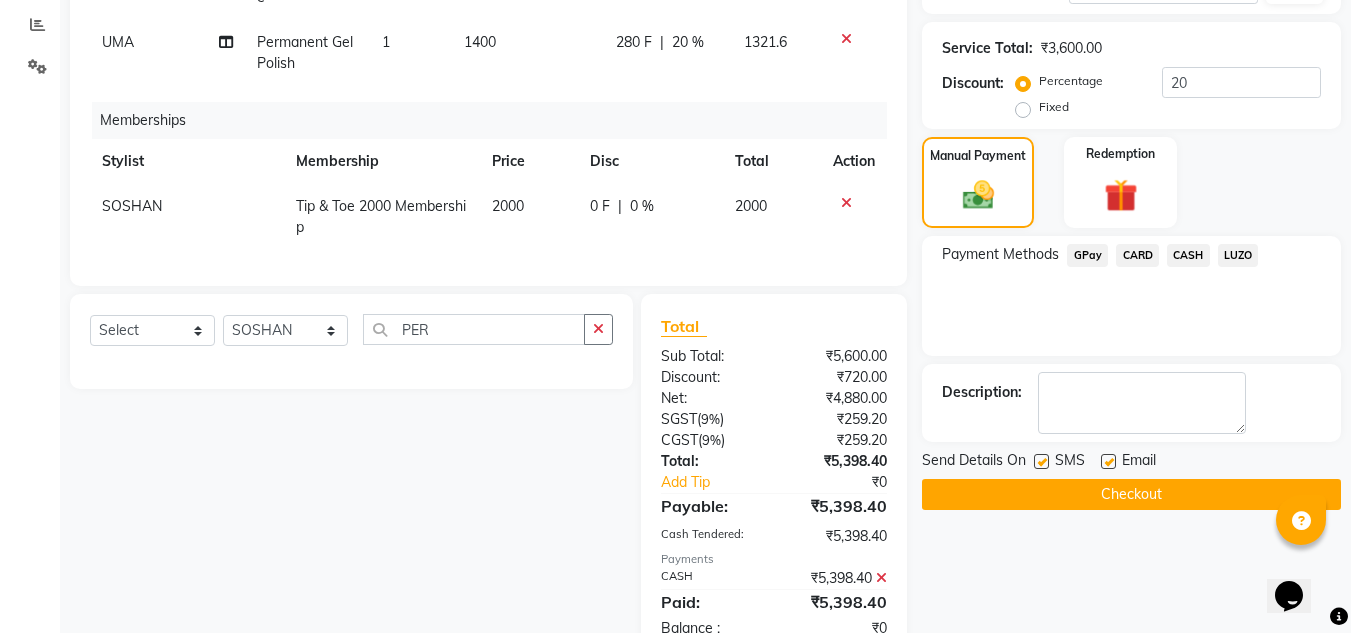 scroll, scrollTop: 447, scrollLeft: 0, axis: vertical 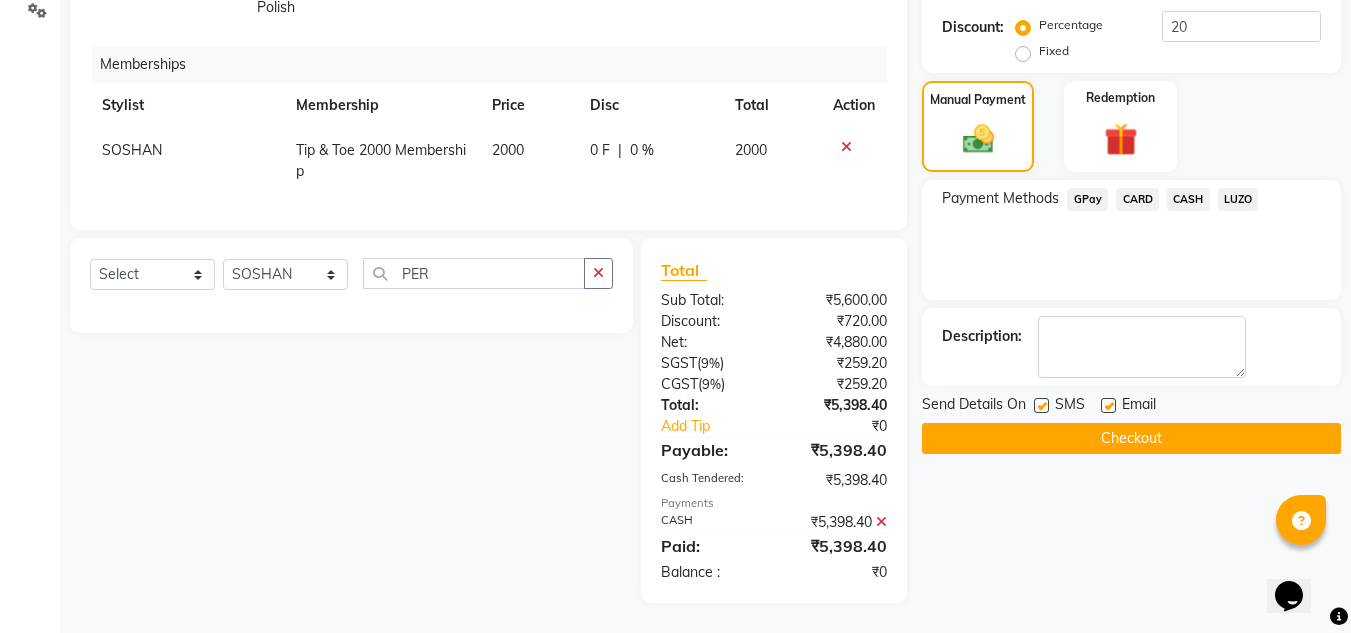 click on "Checkout" 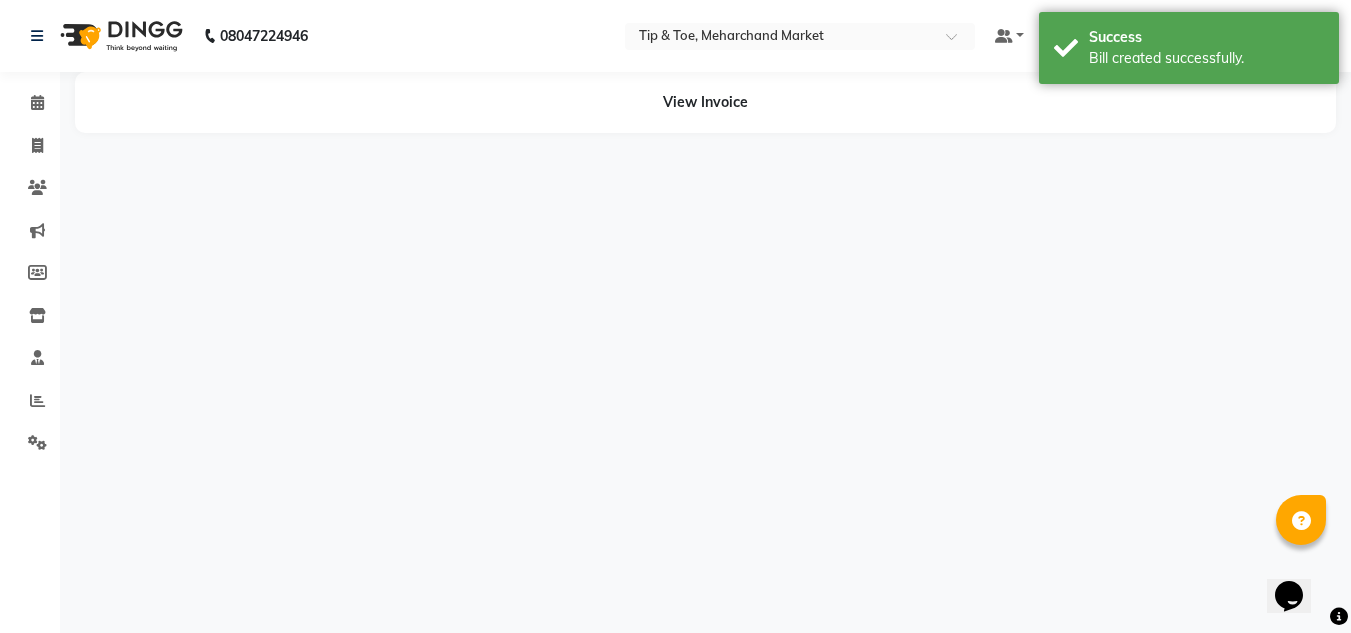 scroll, scrollTop: 0, scrollLeft: 0, axis: both 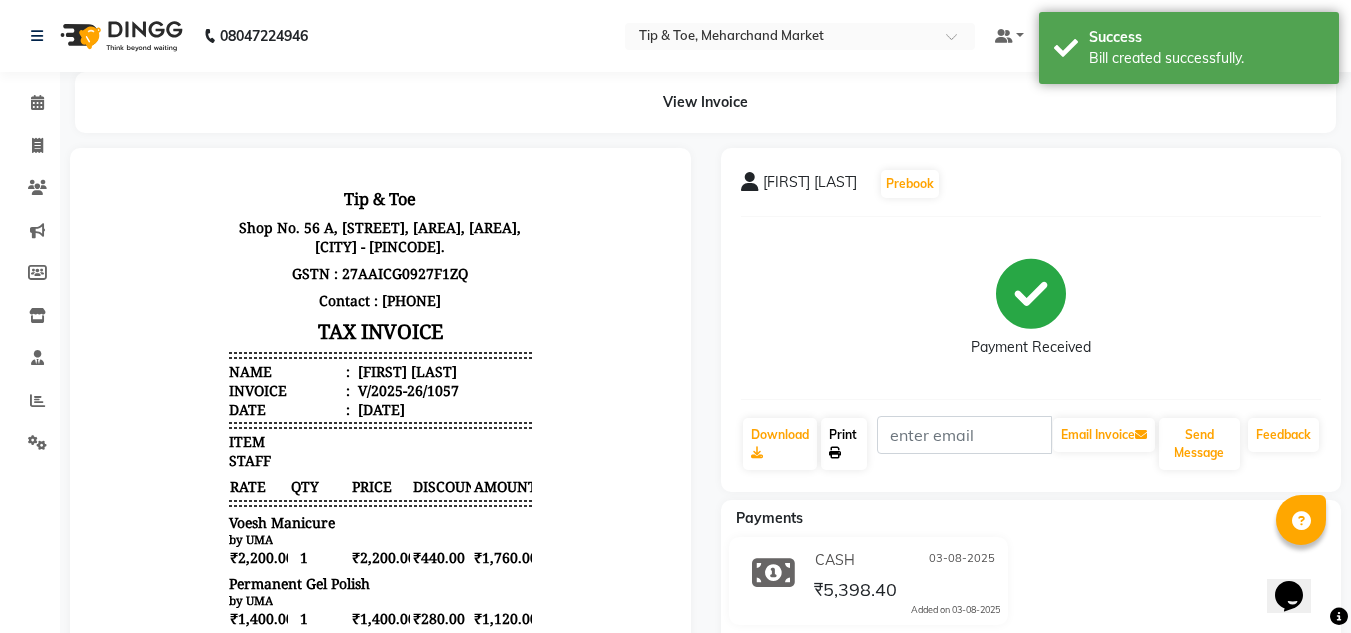 click on "Print" 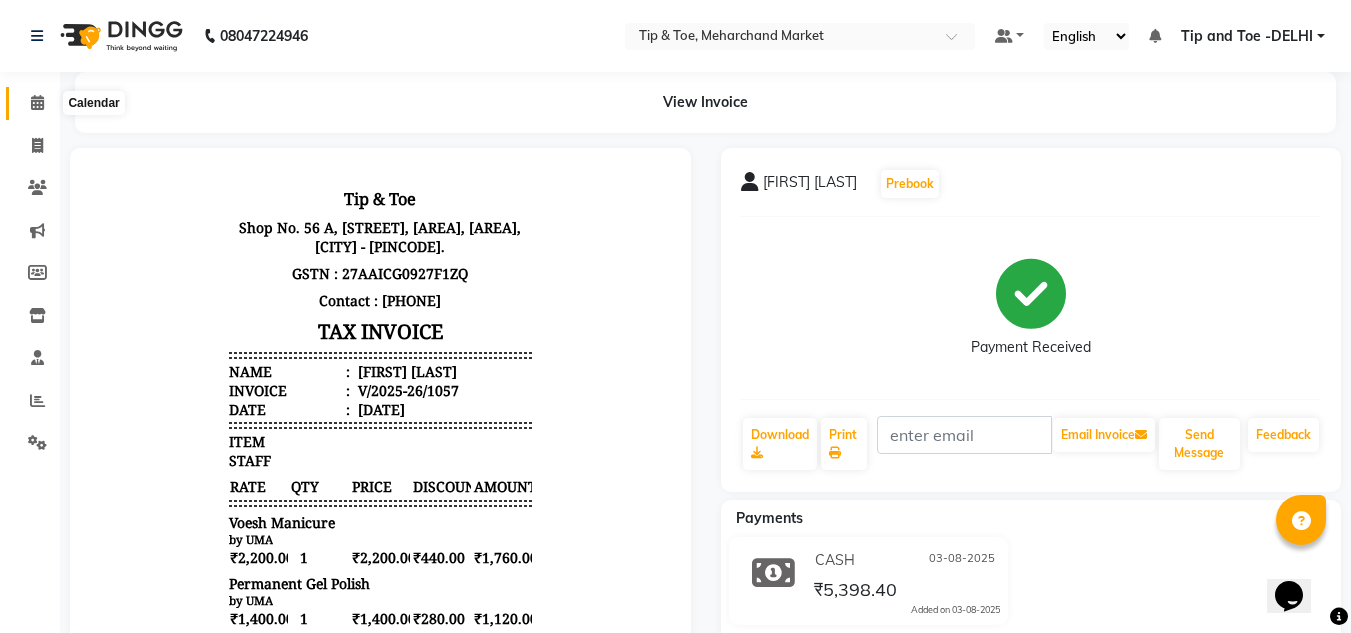 click 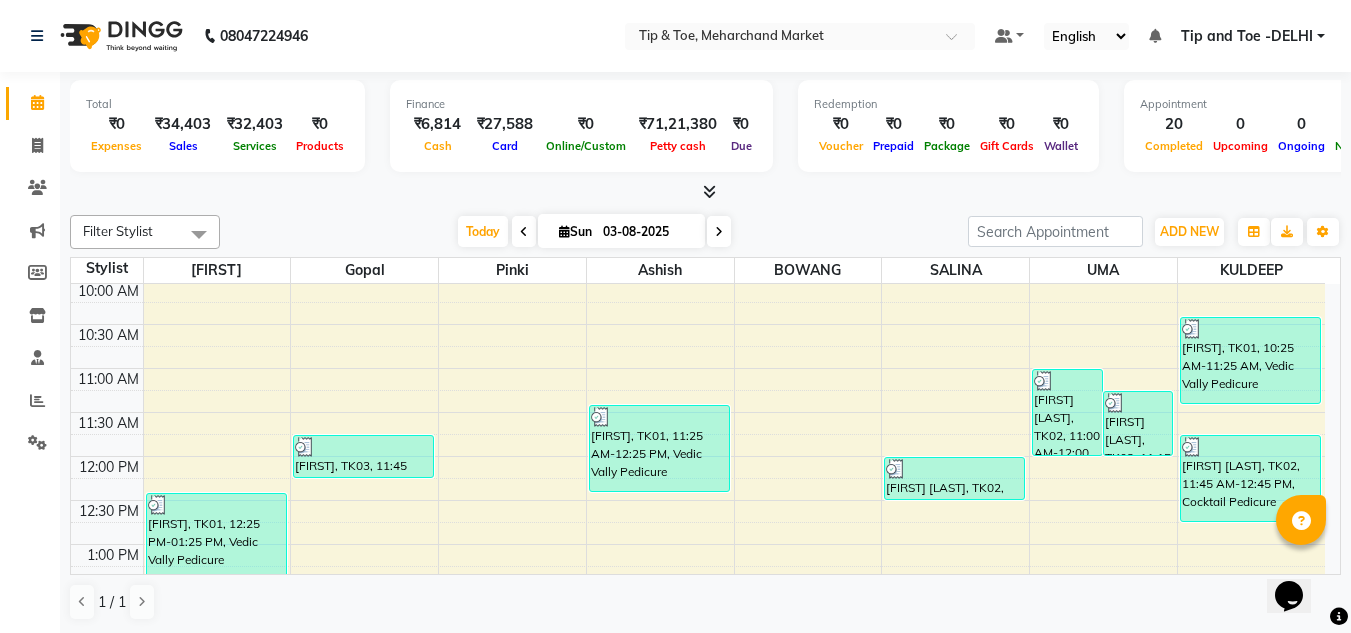 scroll, scrollTop: 500, scrollLeft: 0, axis: vertical 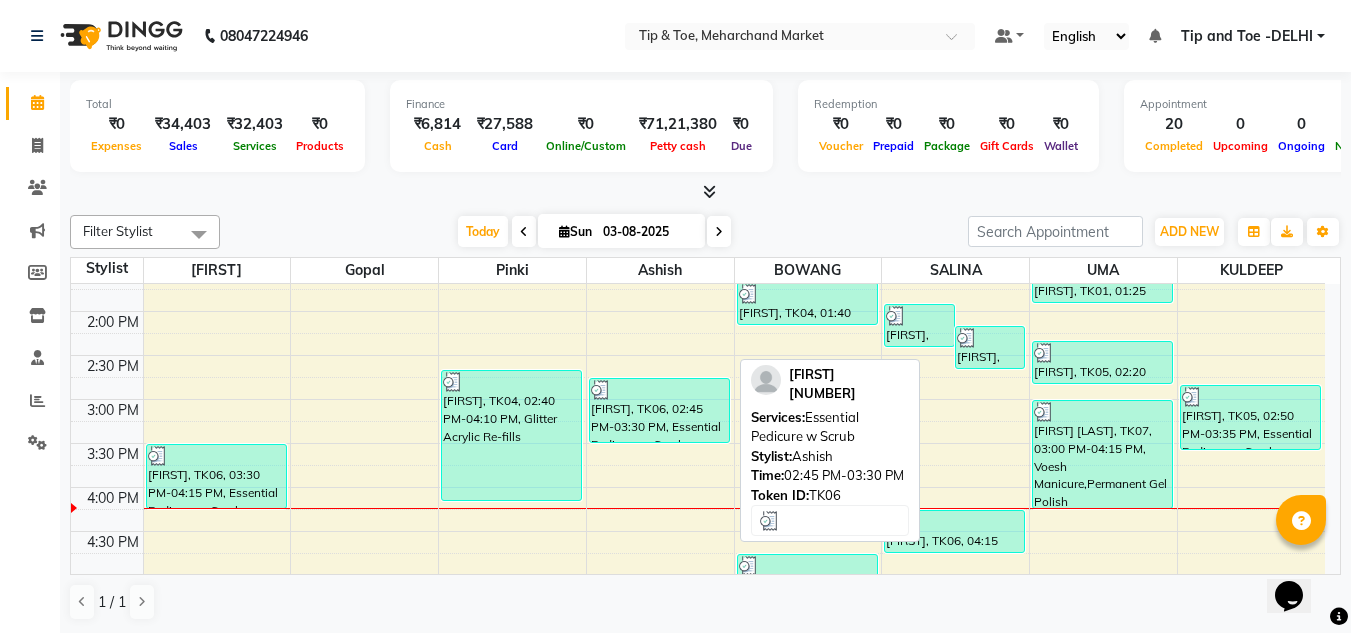 click on "[FIRST], TK06, 02:45 PM-03:30 PM, Essential Pedicure w Scrub" at bounding box center [659, 410] 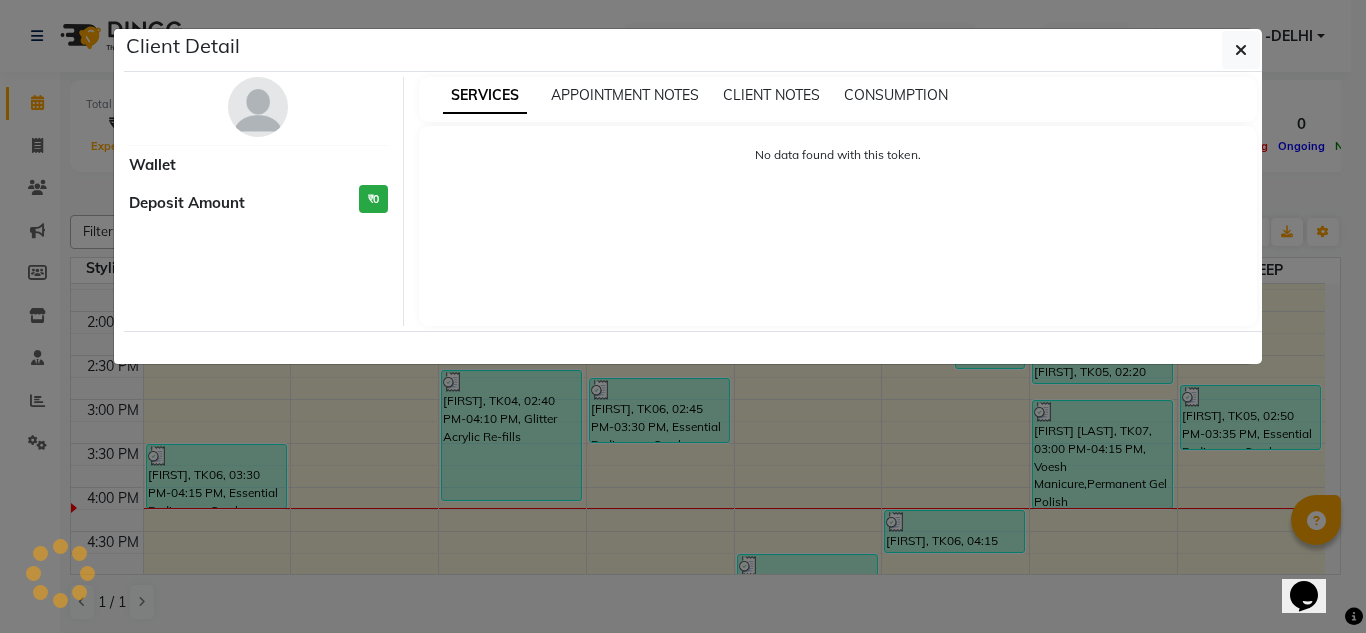 select on "3" 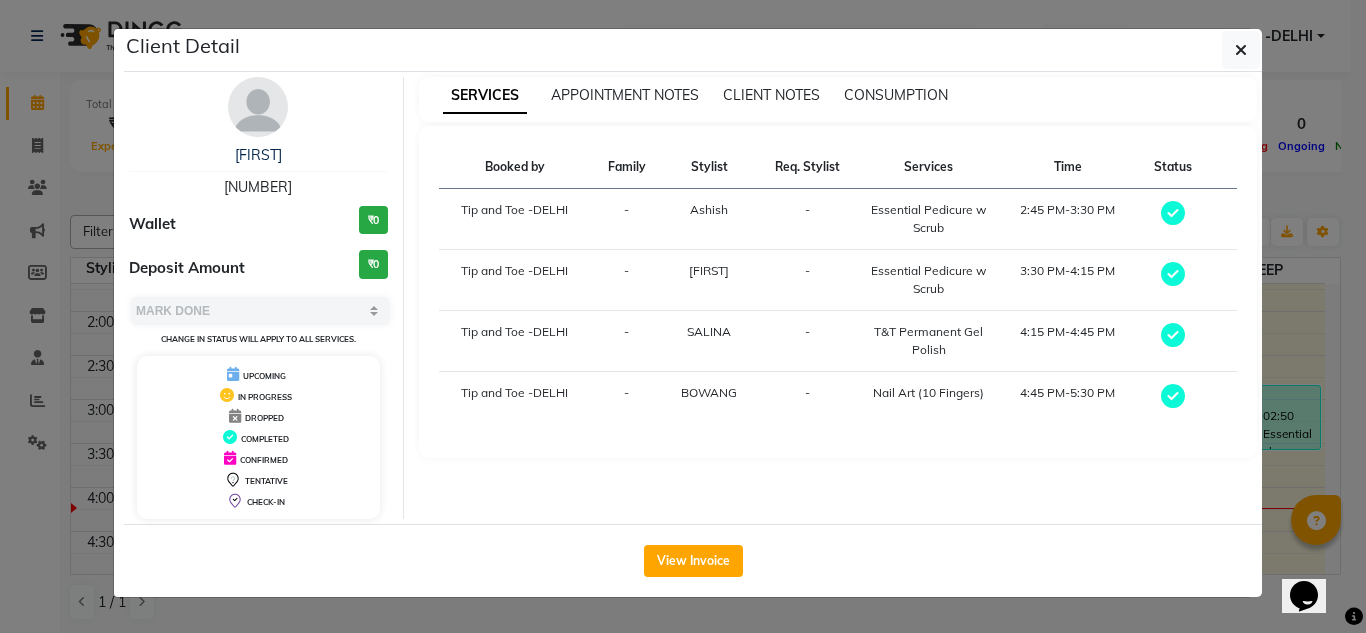drag, startPoint x: 500, startPoint y: 453, endPoint x: 541, endPoint y: 680, distance: 230.67293 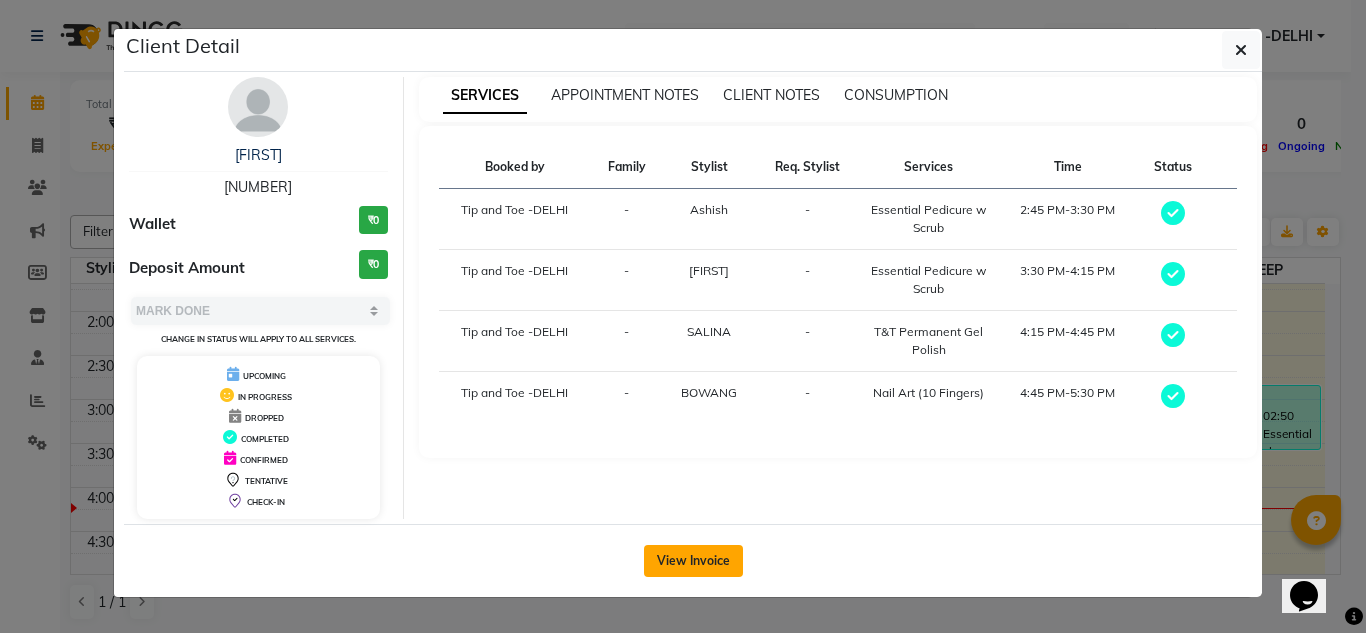 click on "View Invoice" 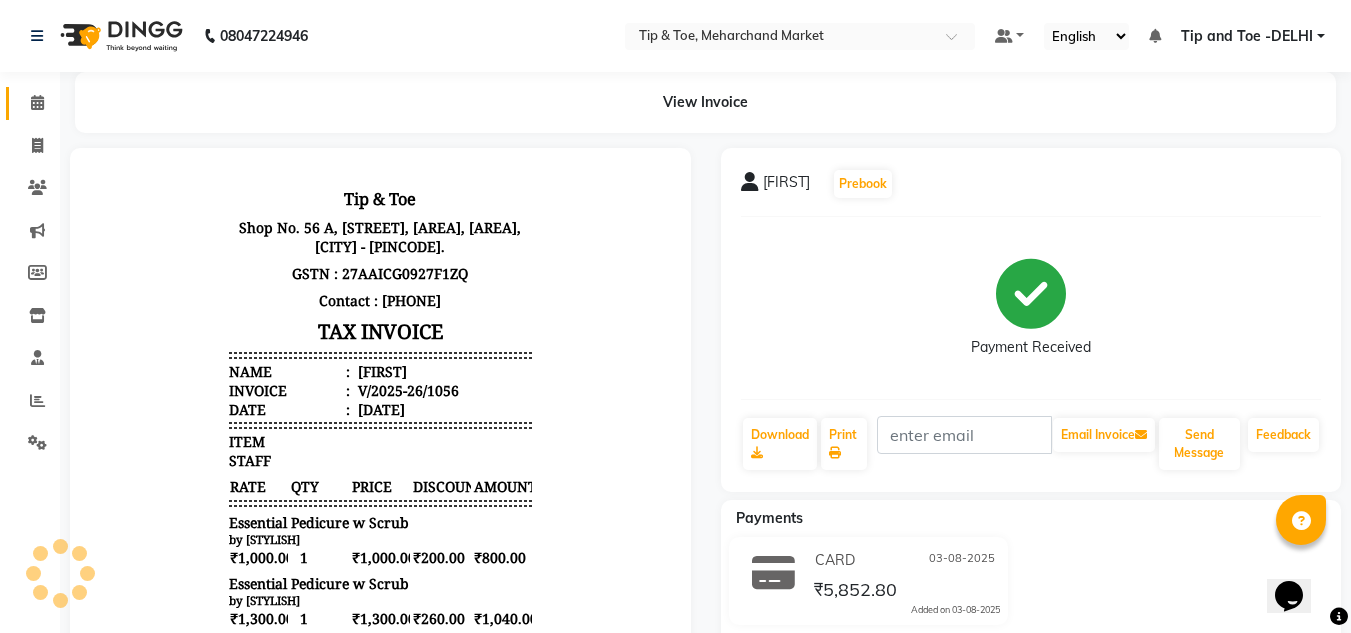 scroll, scrollTop: 0, scrollLeft: 0, axis: both 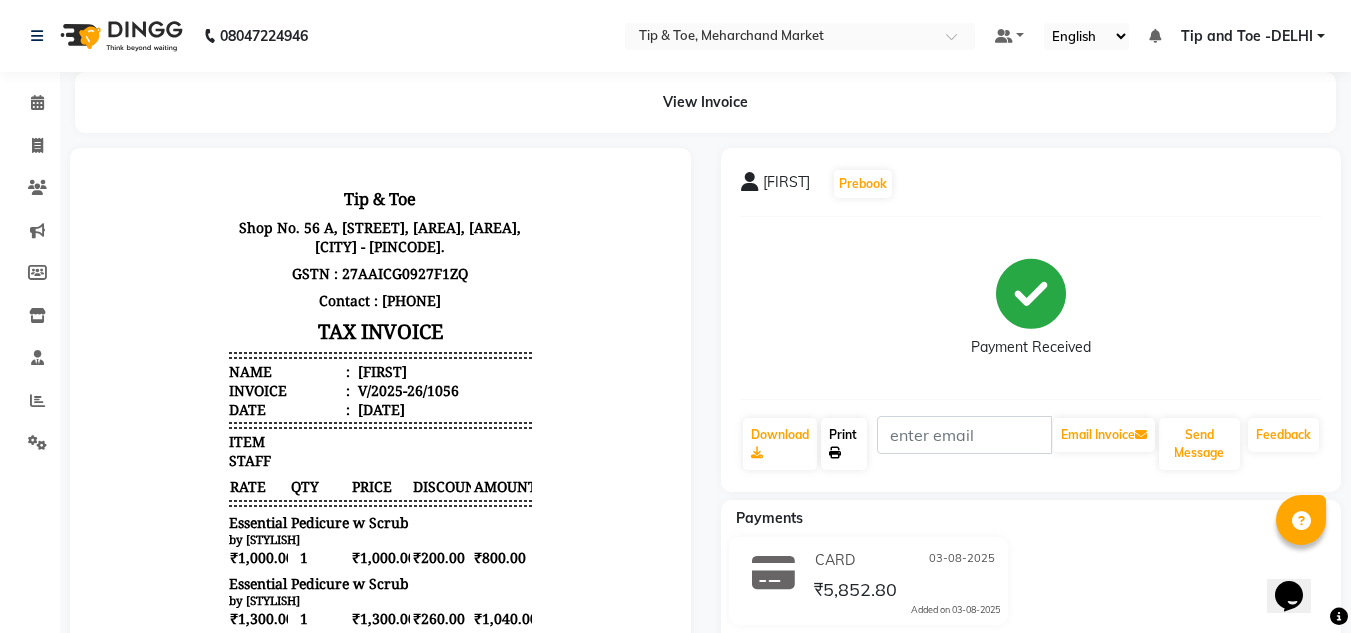 click on "Print" 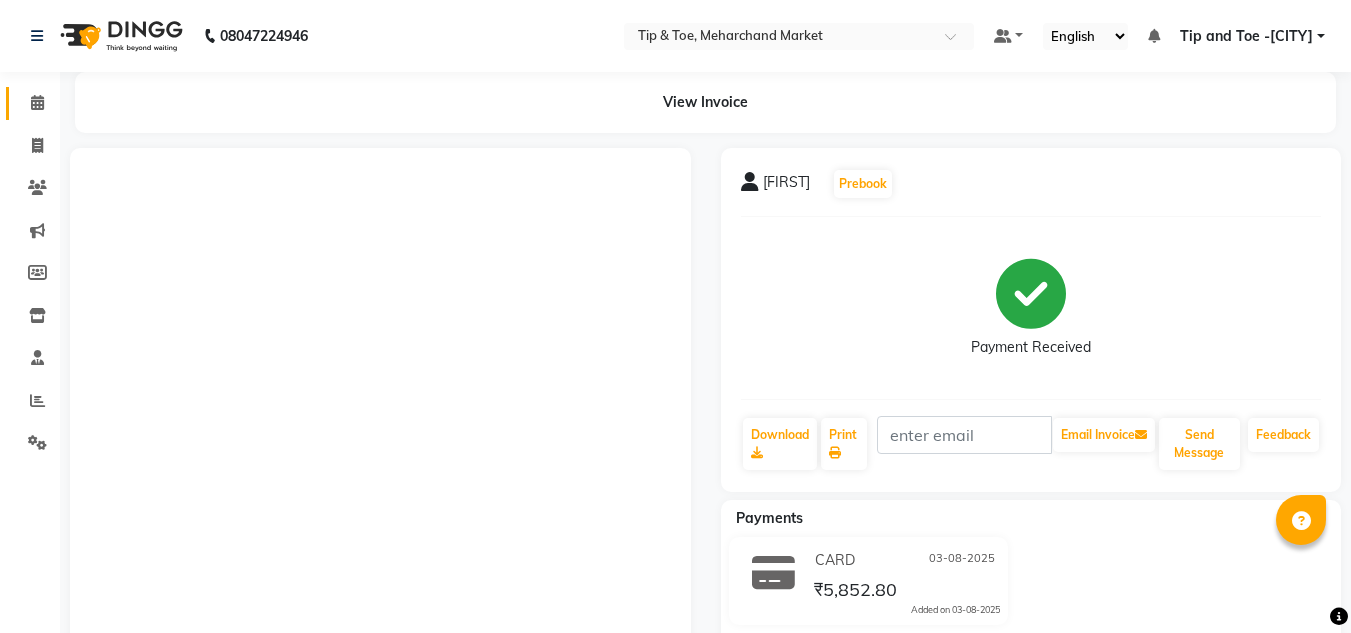 scroll, scrollTop: 0, scrollLeft: 0, axis: both 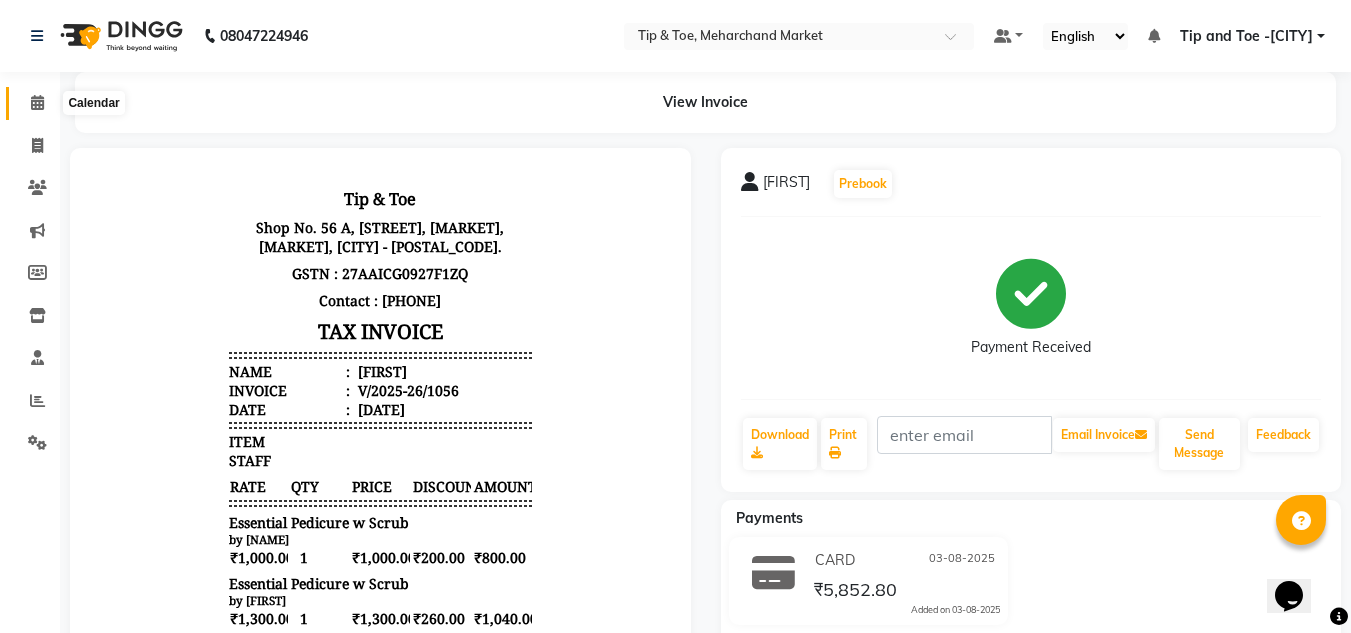 click 